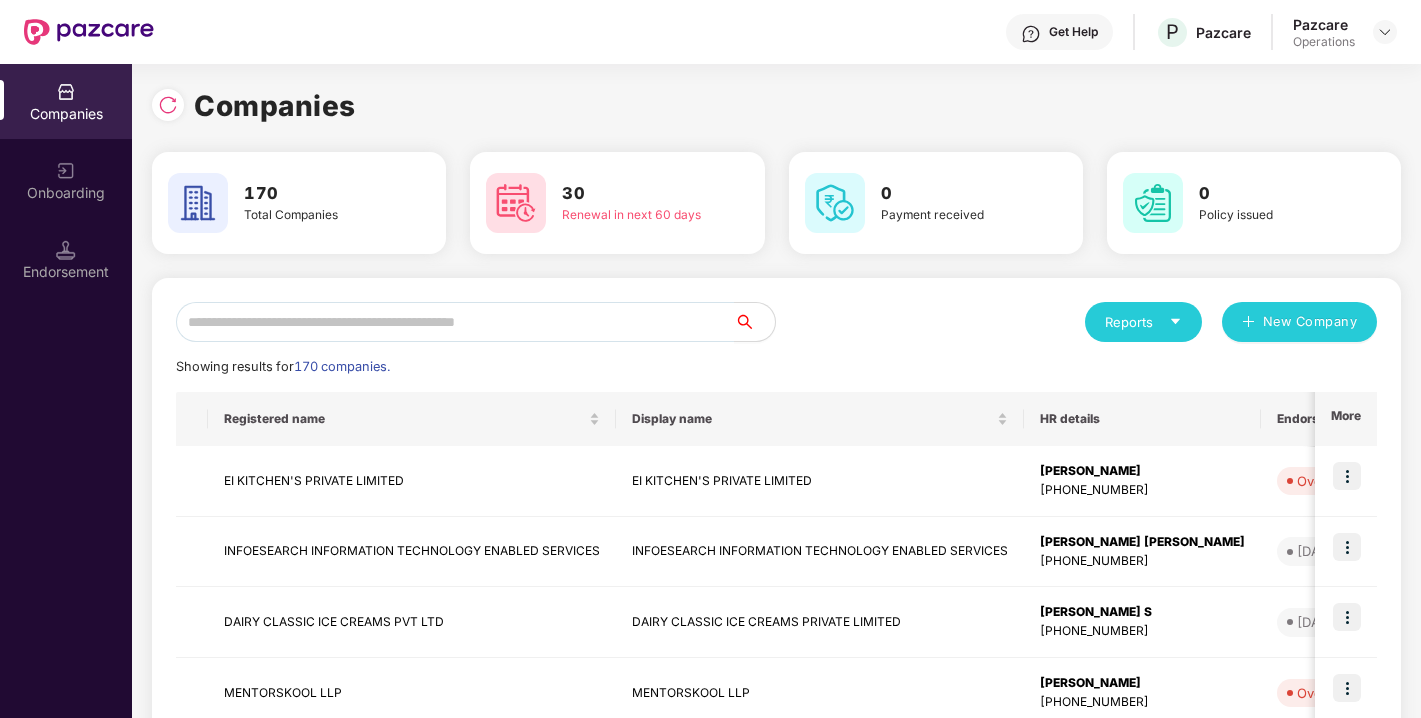 scroll, scrollTop: 0, scrollLeft: 0, axis: both 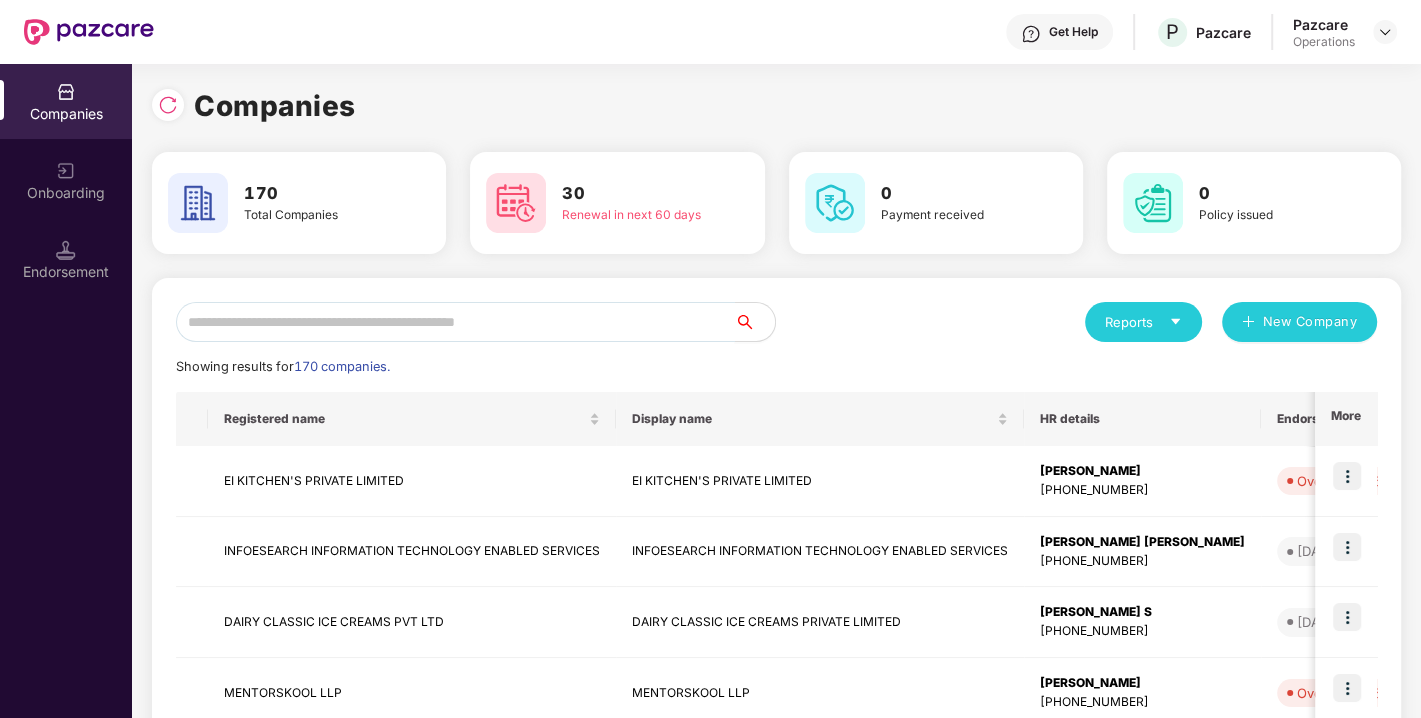 click at bounding box center (455, 322) 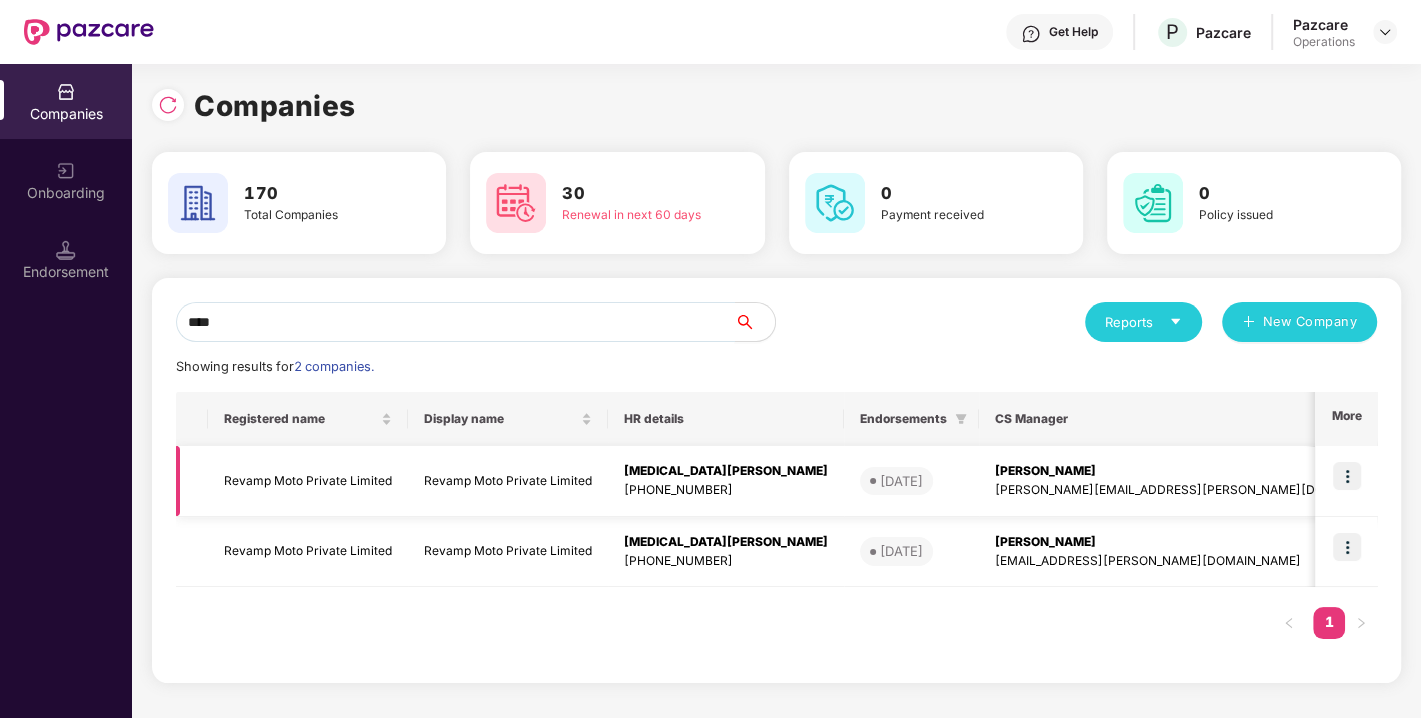 type on "****" 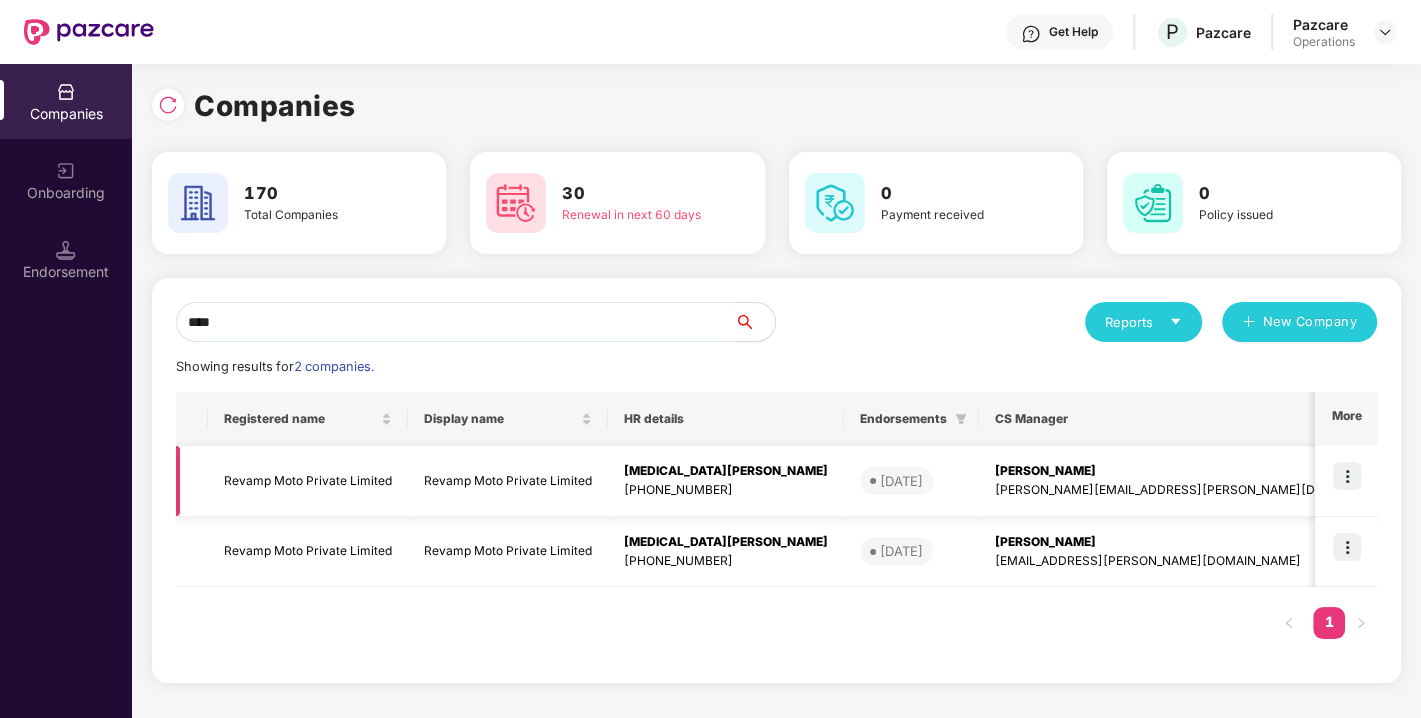 click on "Revamp Moto Private Limited" at bounding box center [308, 481] 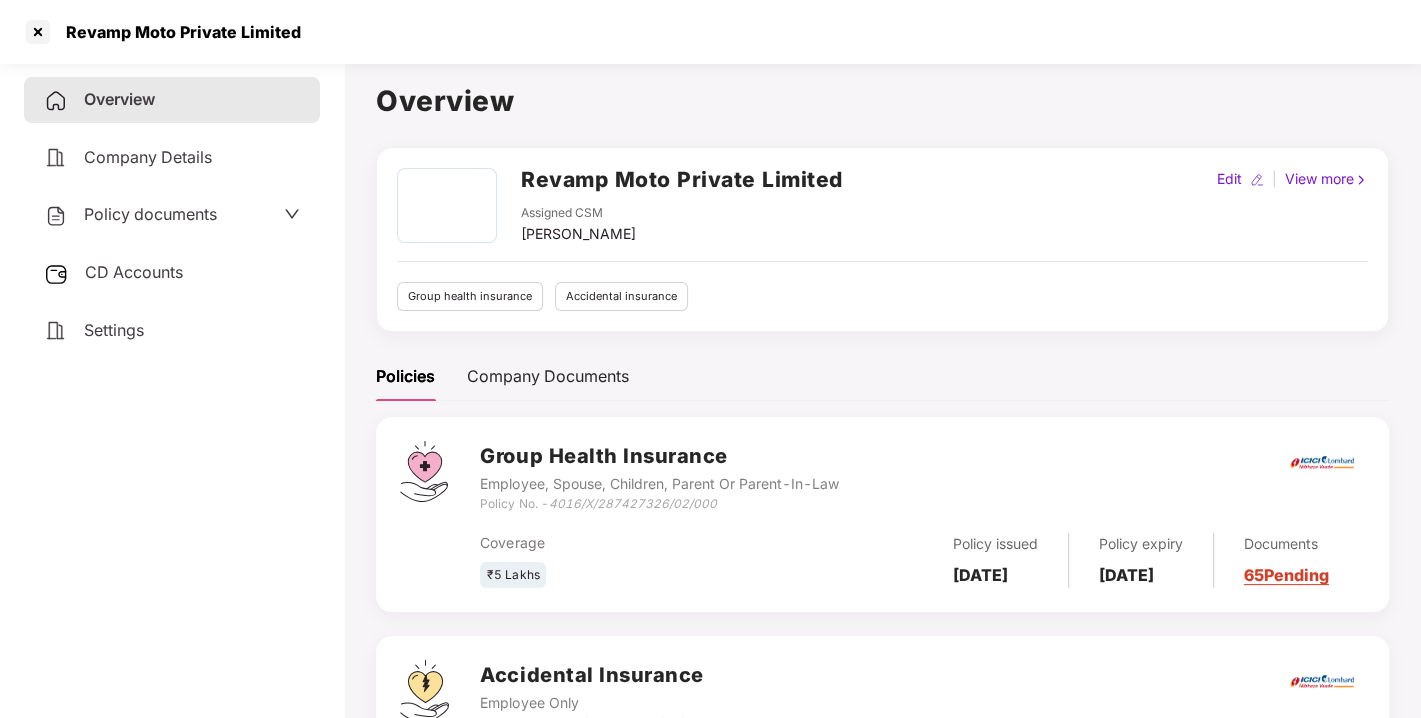 click on "Overview   Company Details   Policy documents   CD Accounts   Settings" at bounding box center [172, 215] 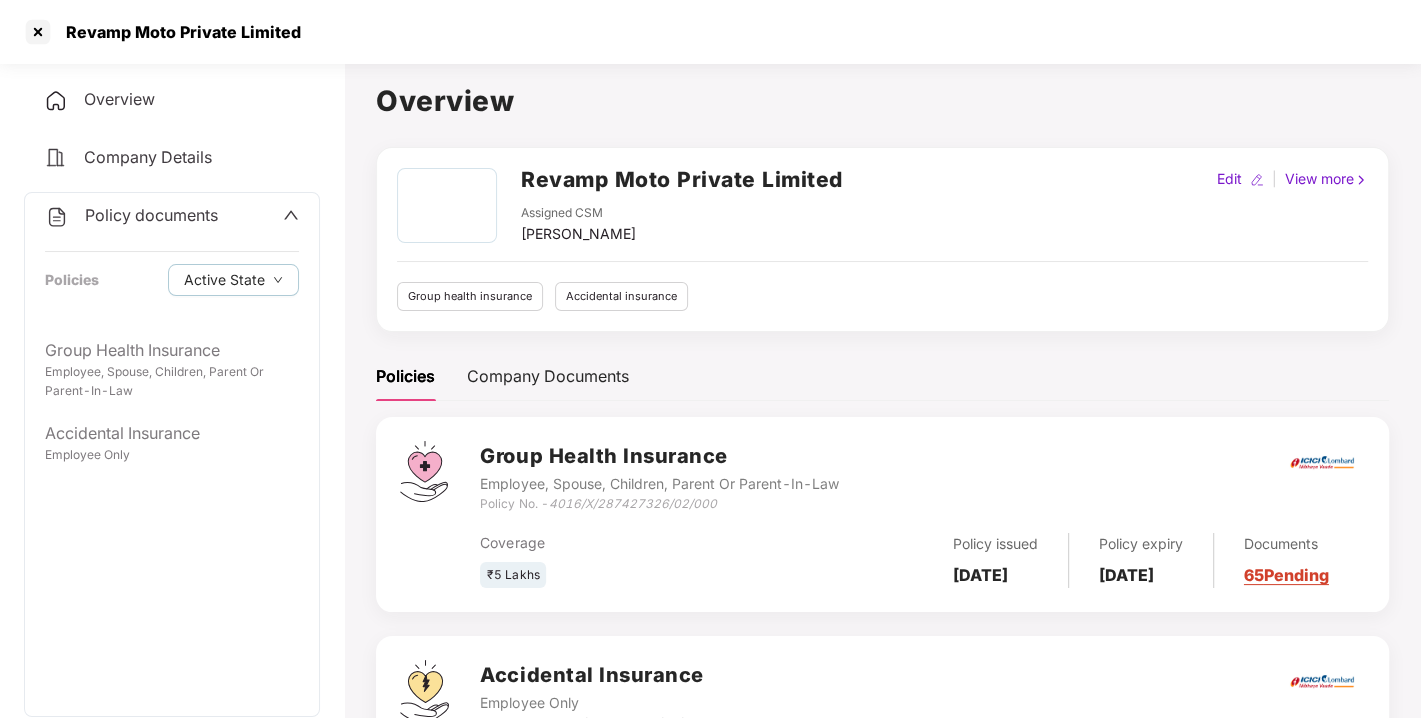 click on "Overview" at bounding box center (119, 99) 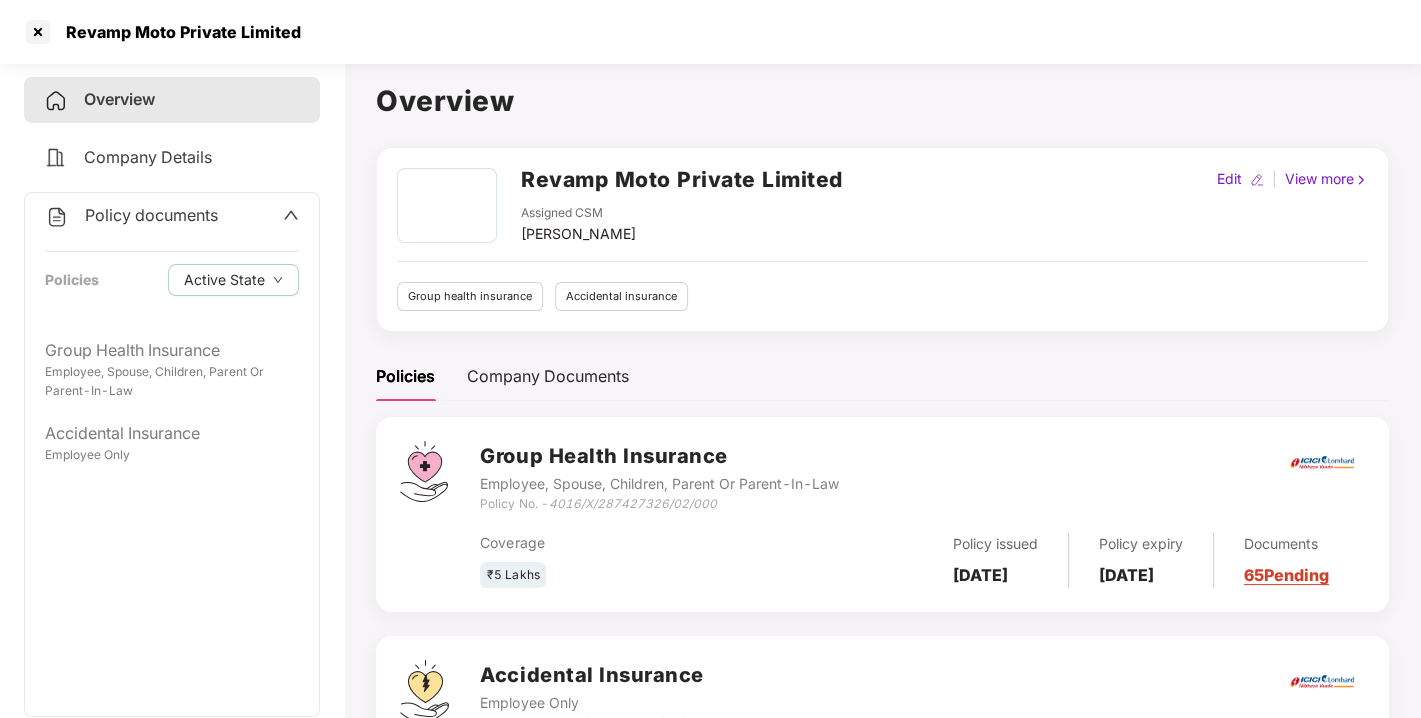 click on "Policy documents" at bounding box center [151, 215] 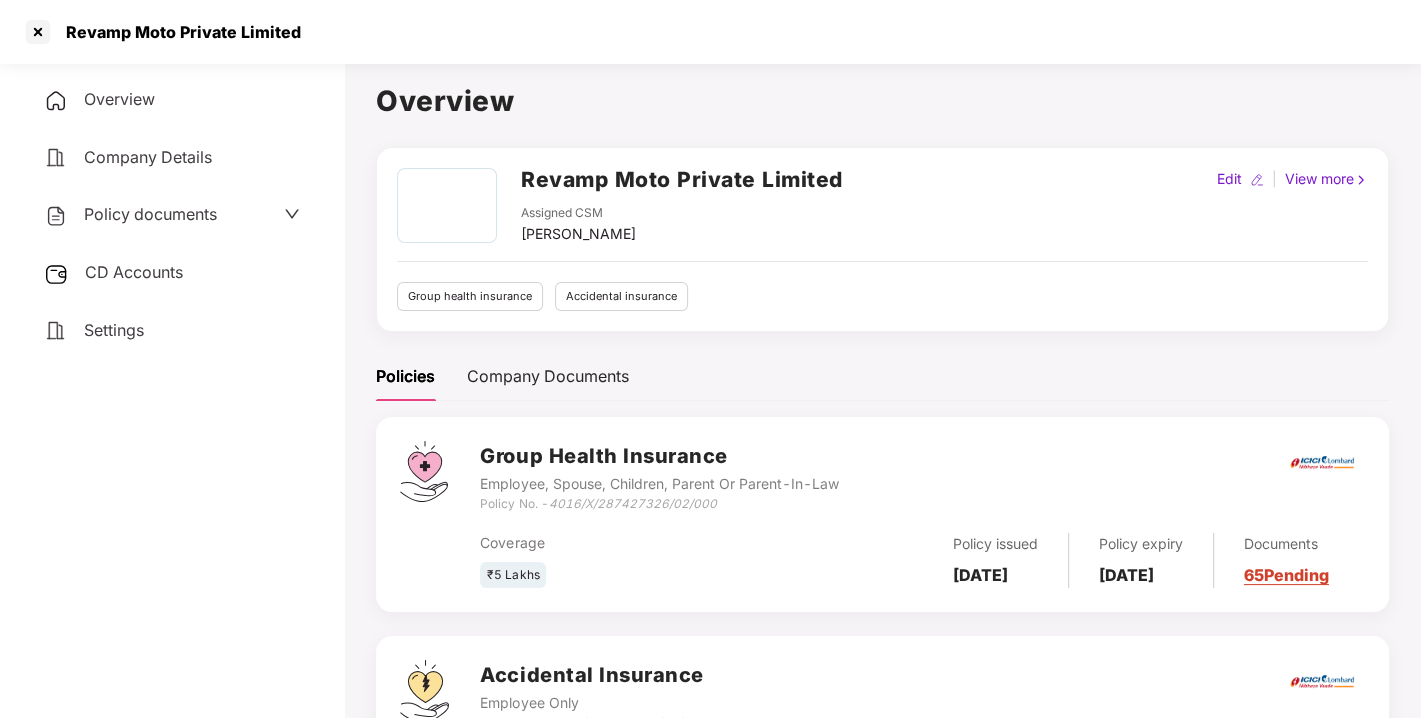 click on "CD Accounts" at bounding box center [172, 273] 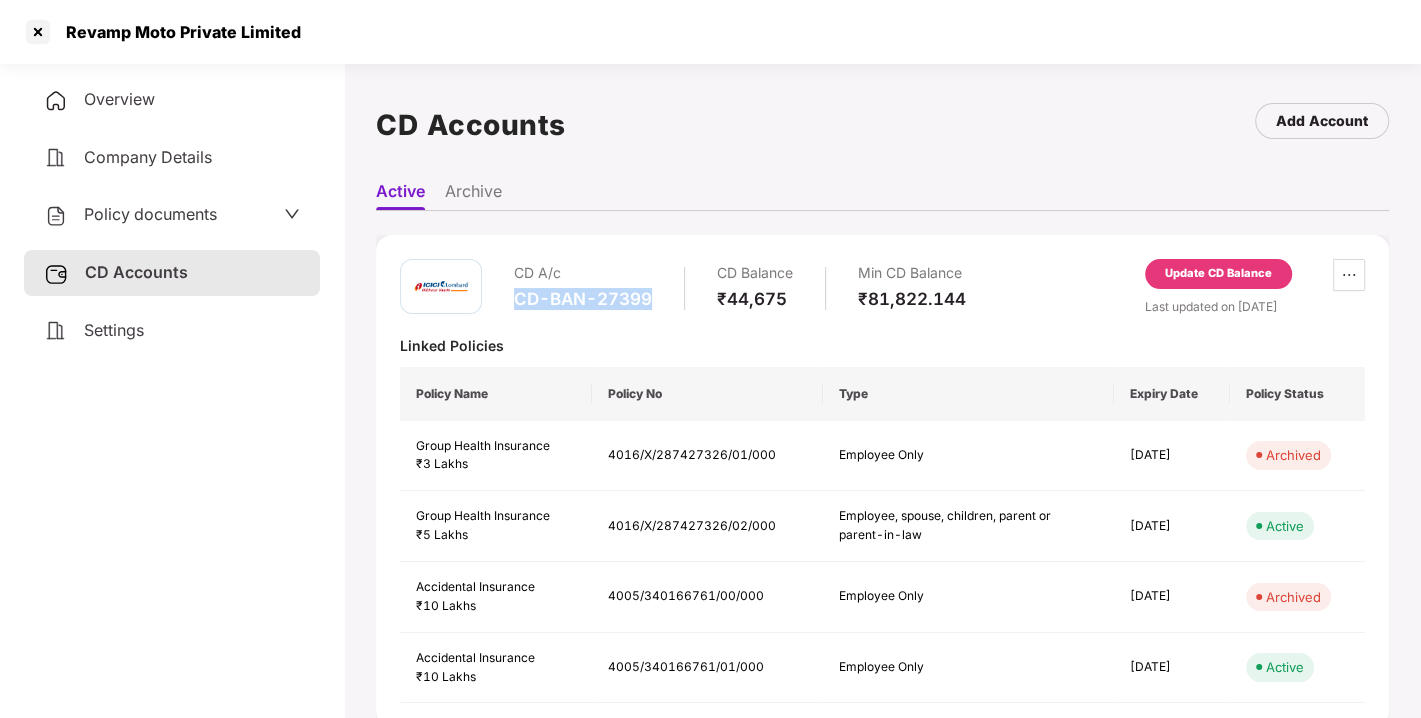 drag, startPoint x: 507, startPoint y: 294, endPoint x: 662, endPoint y: 291, distance: 155.02902 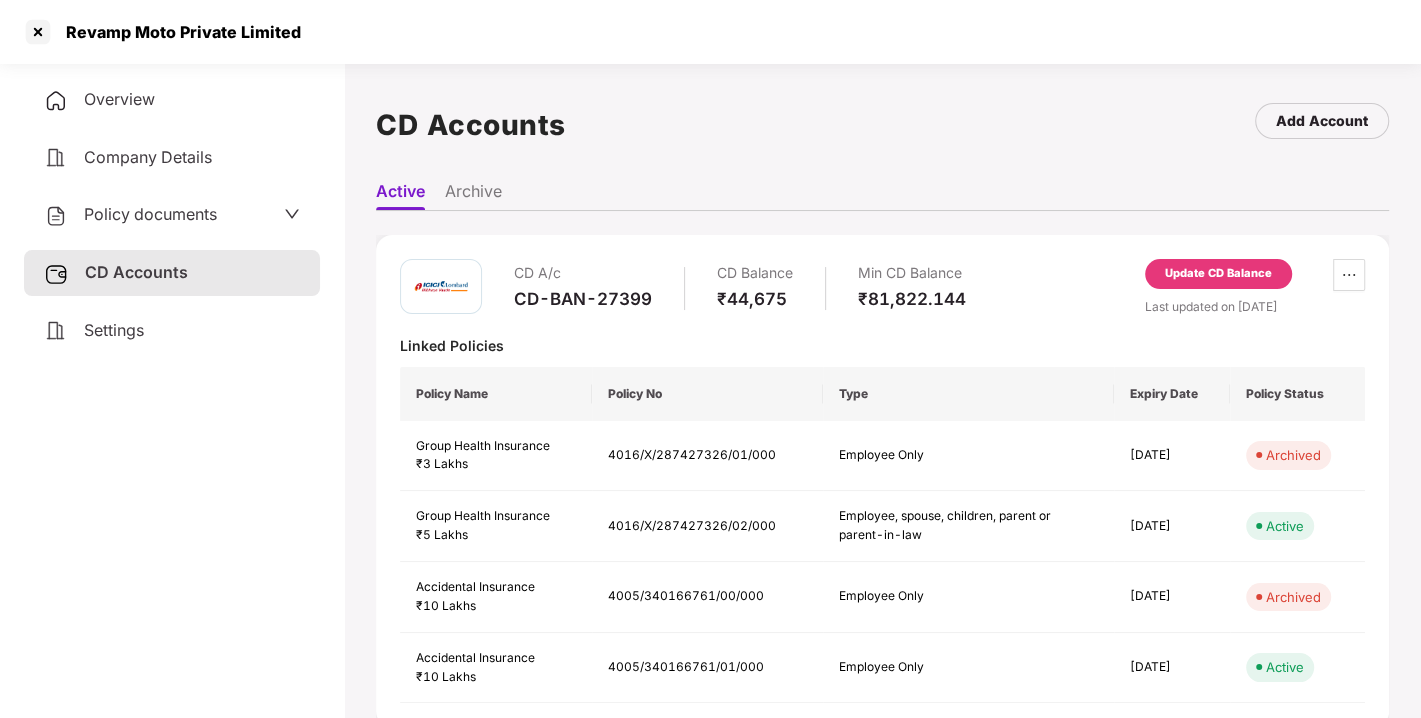 click on "Policy documents" at bounding box center [150, 214] 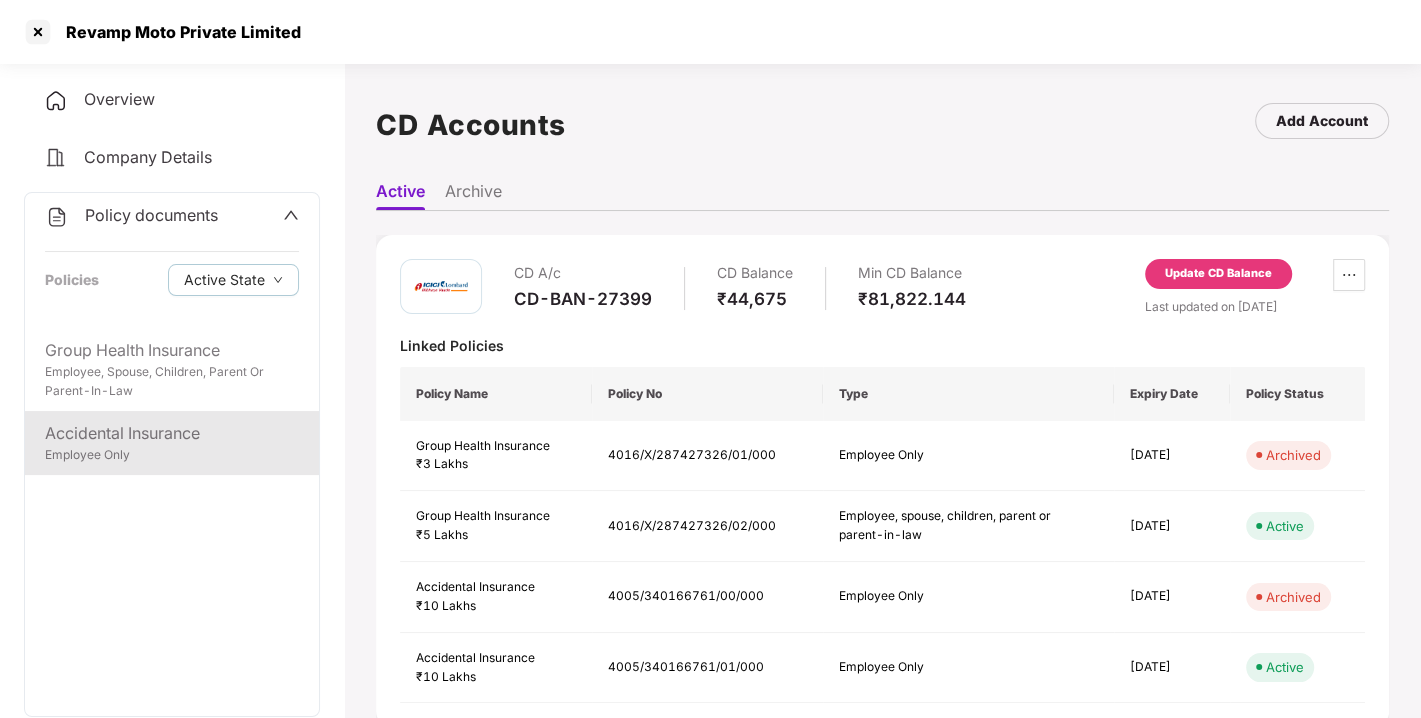 click on "Accidental Insurance" at bounding box center [172, 433] 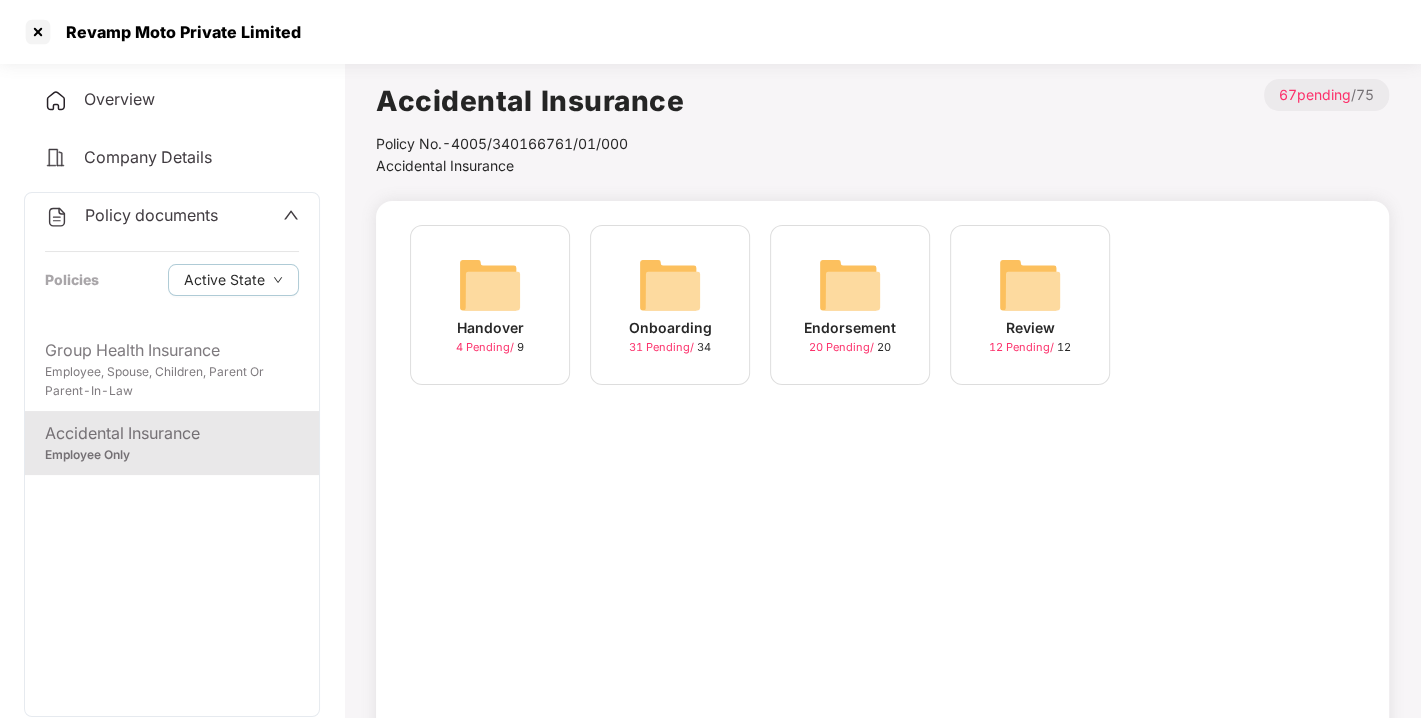click at bounding box center (850, 285) 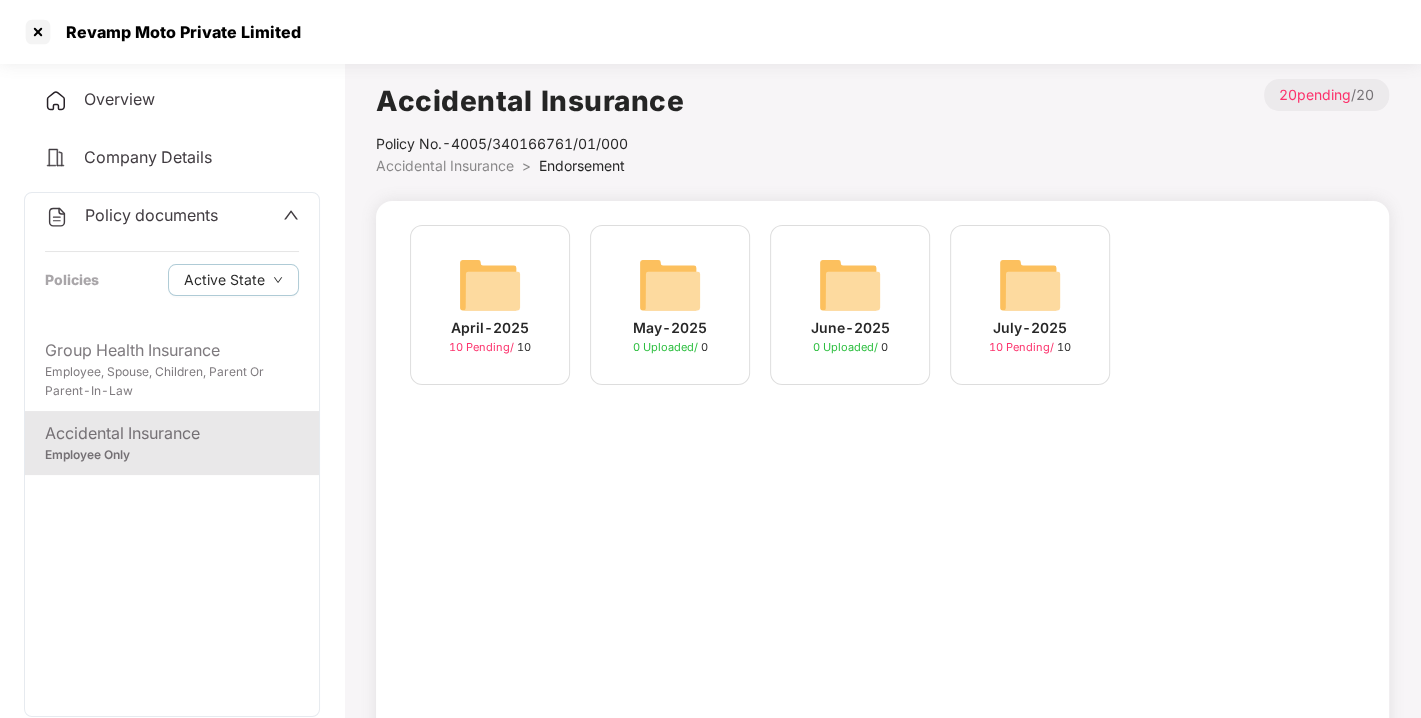 click at bounding box center (1030, 285) 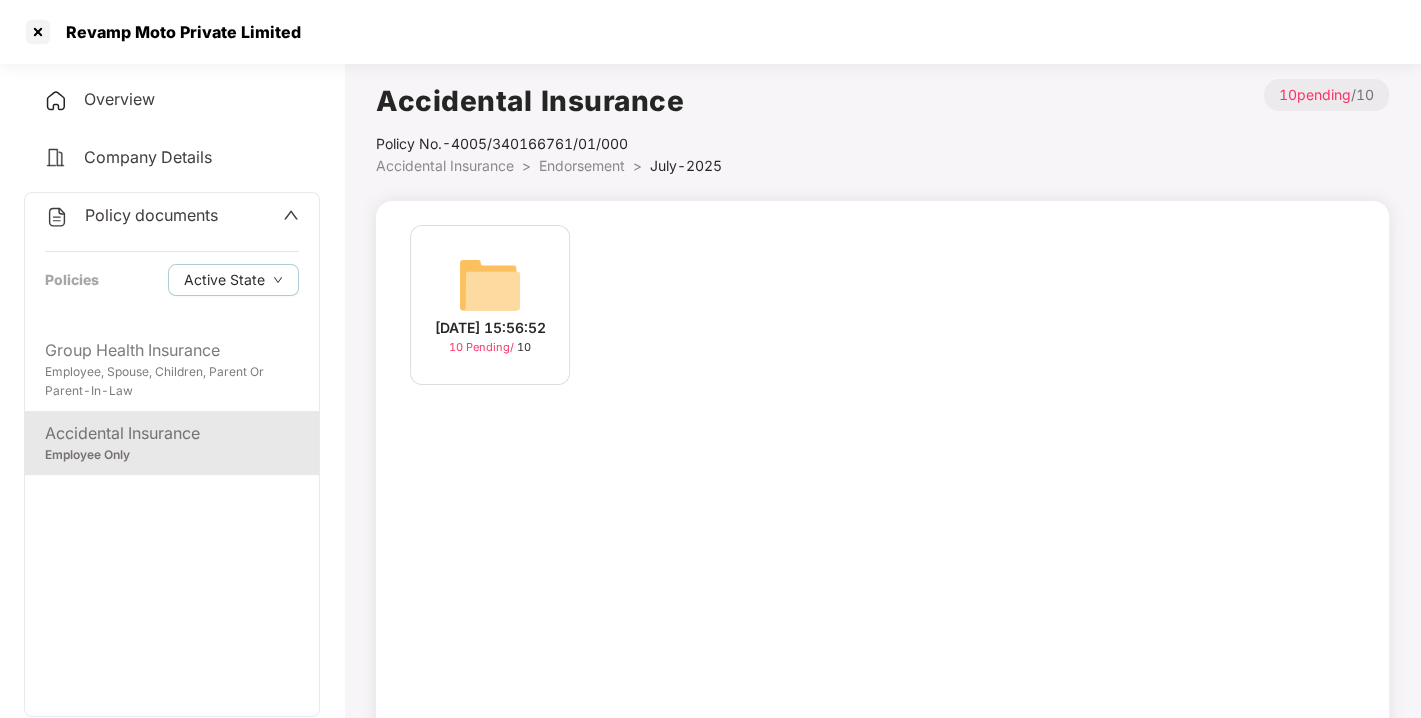 click at bounding box center [490, 285] 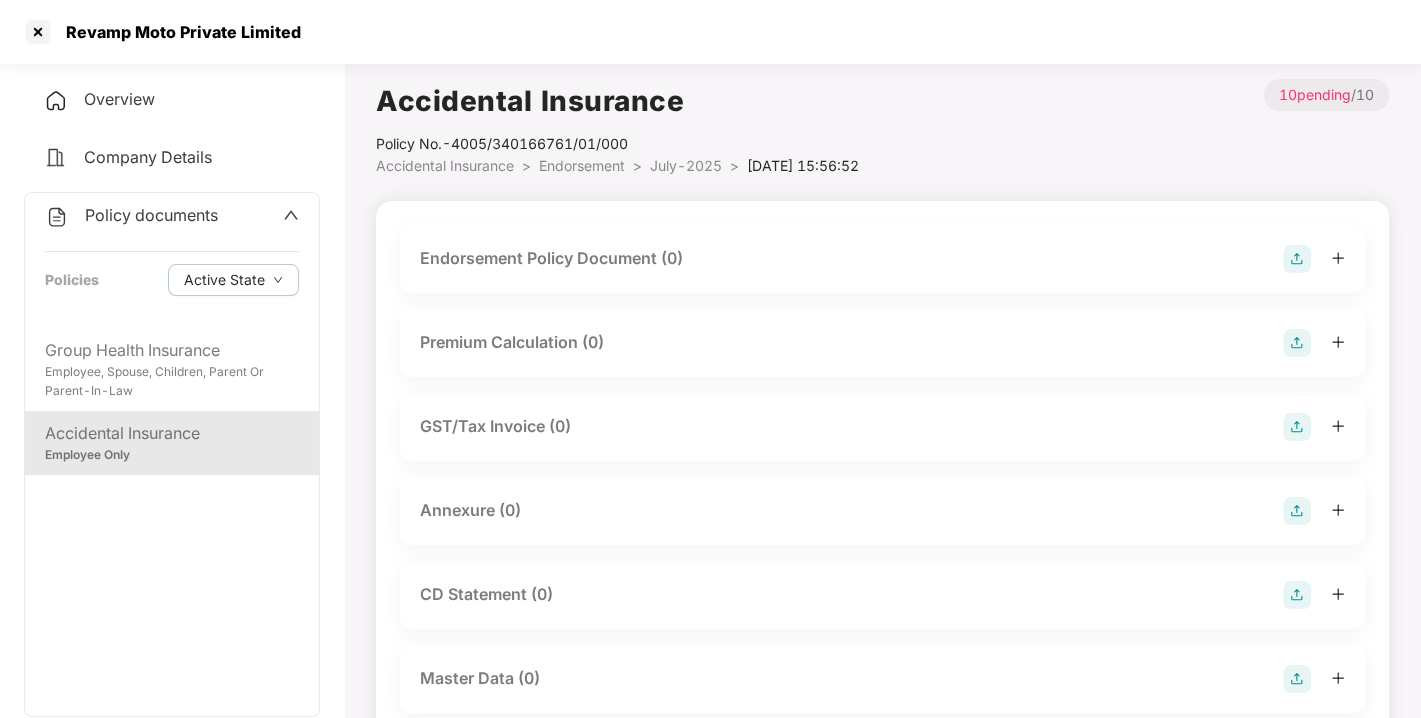 click at bounding box center (1297, 259) 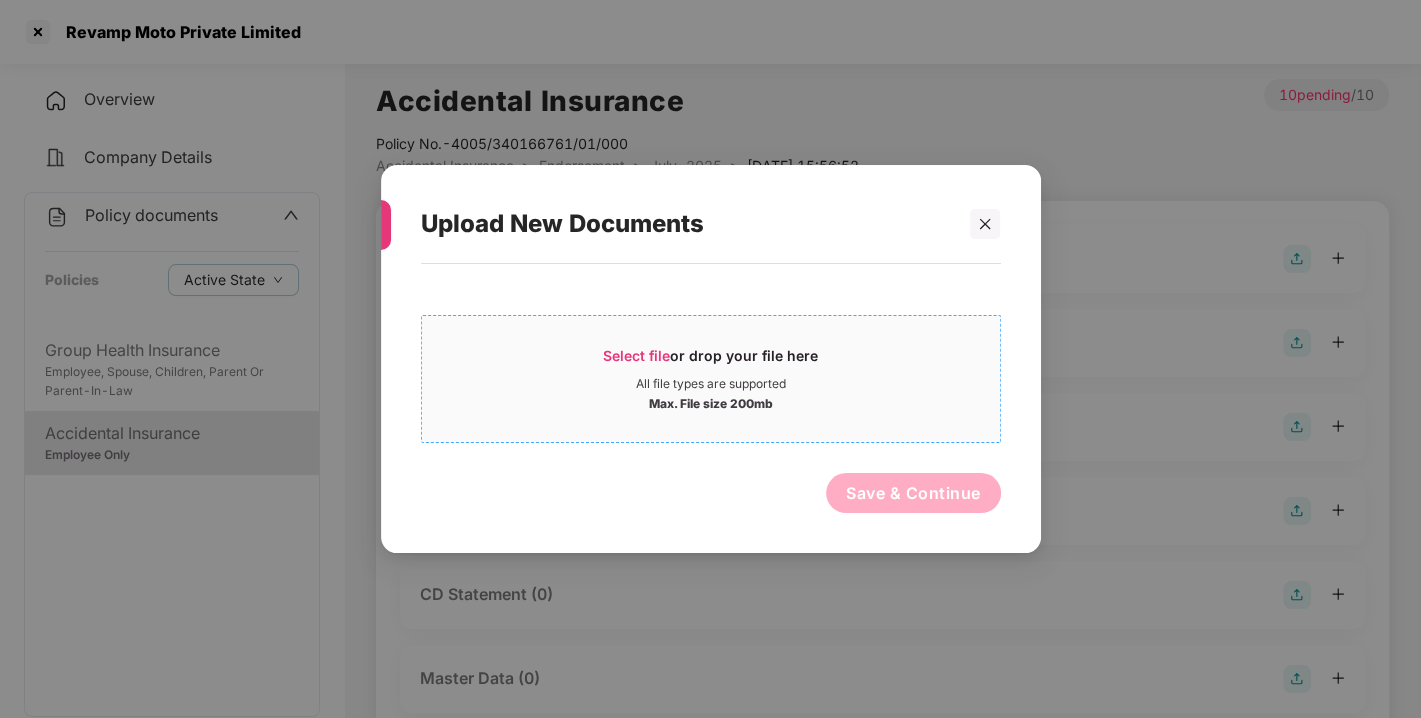 click on "Select file" at bounding box center [636, 355] 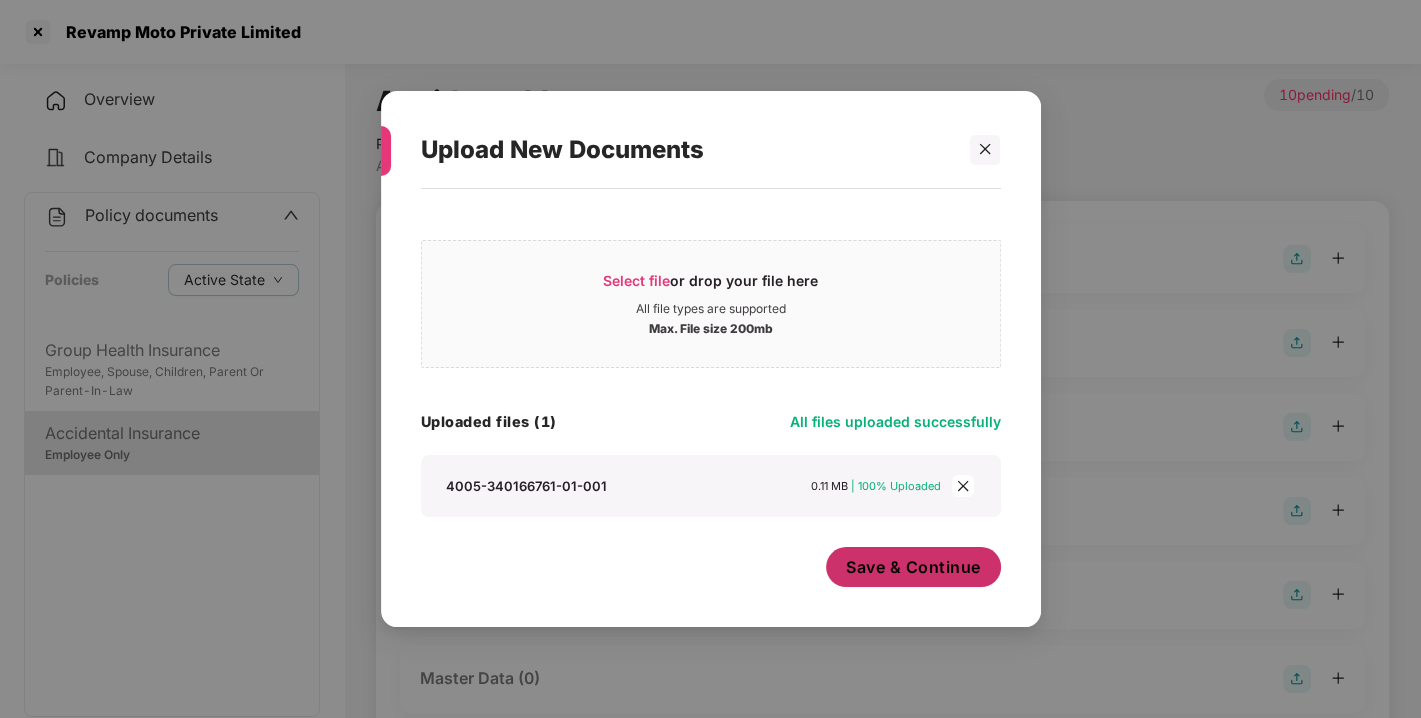 click on "Save & Continue" at bounding box center [913, 567] 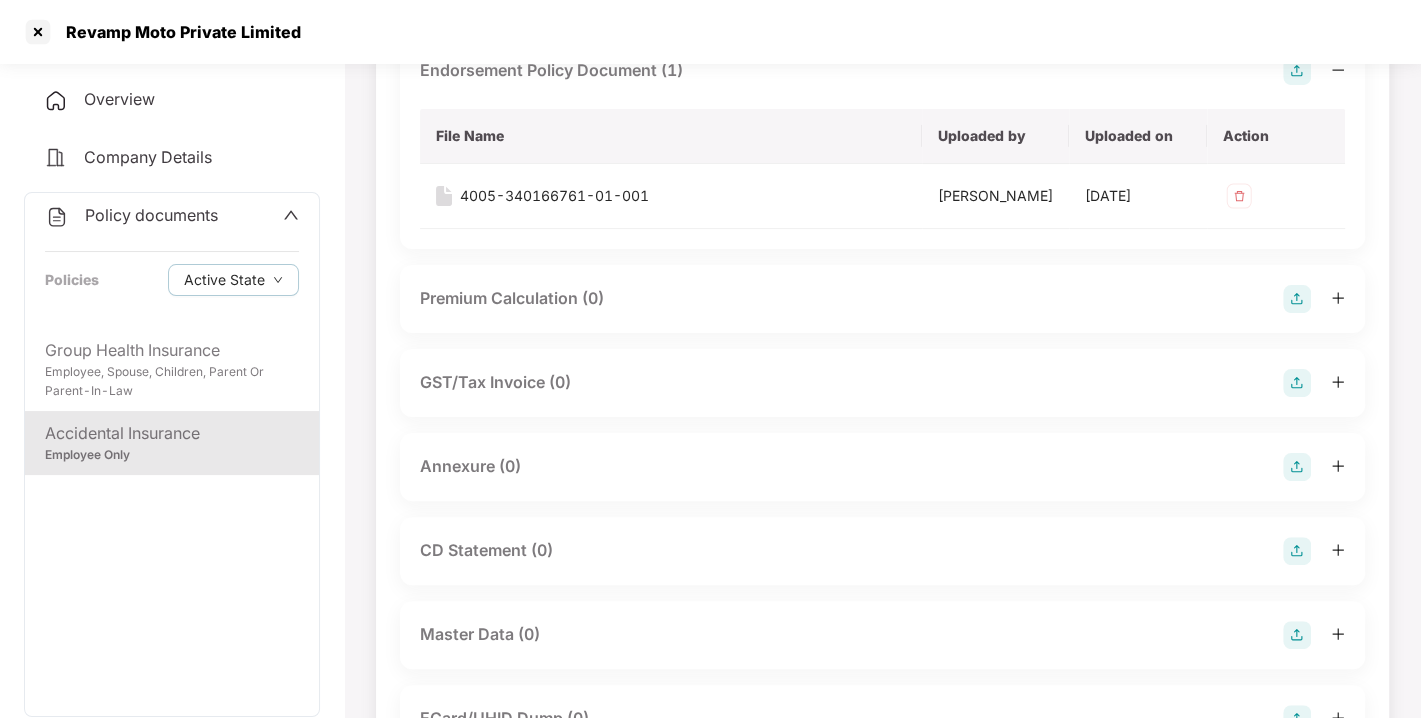 scroll, scrollTop: 190, scrollLeft: 0, axis: vertical 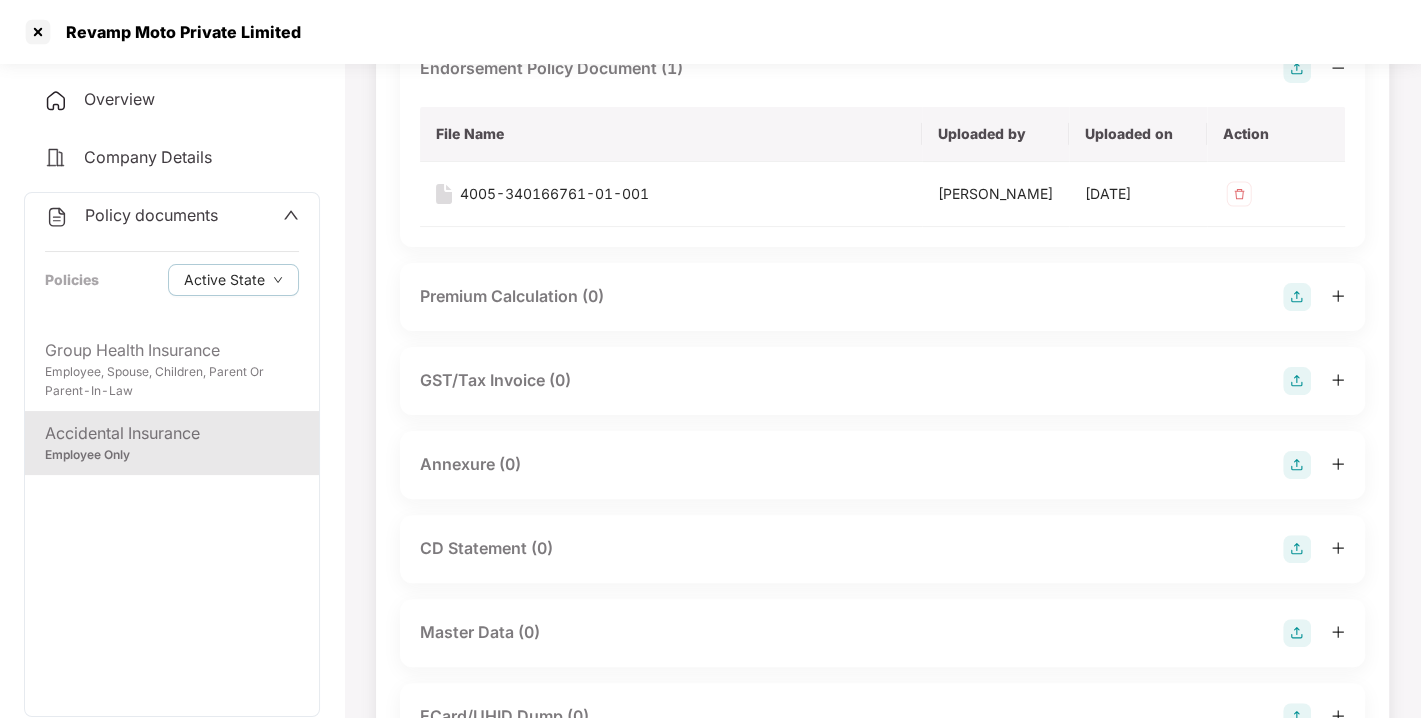 click at bounding box center [1297, 465] 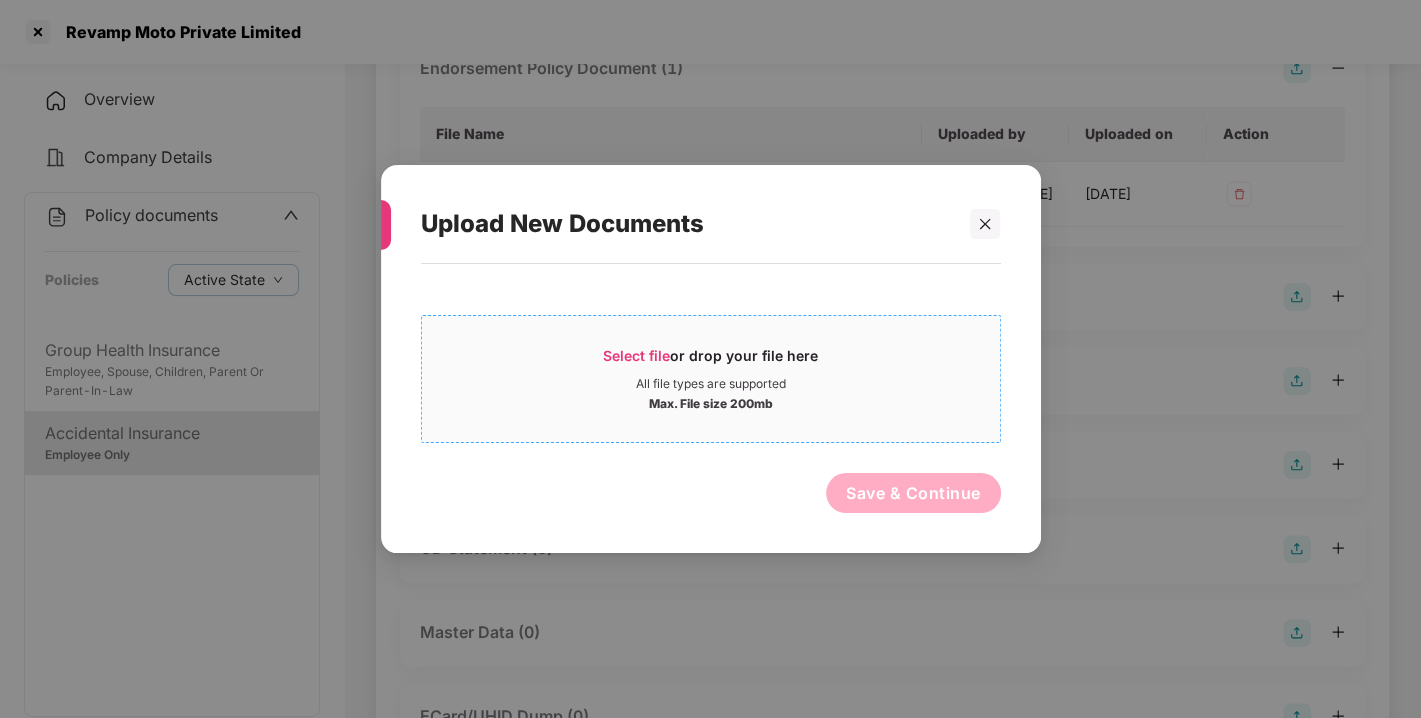 click on "Select file  or drop your file here All file types are supported Max. File size 200mb" at bounding box center [711, 379] 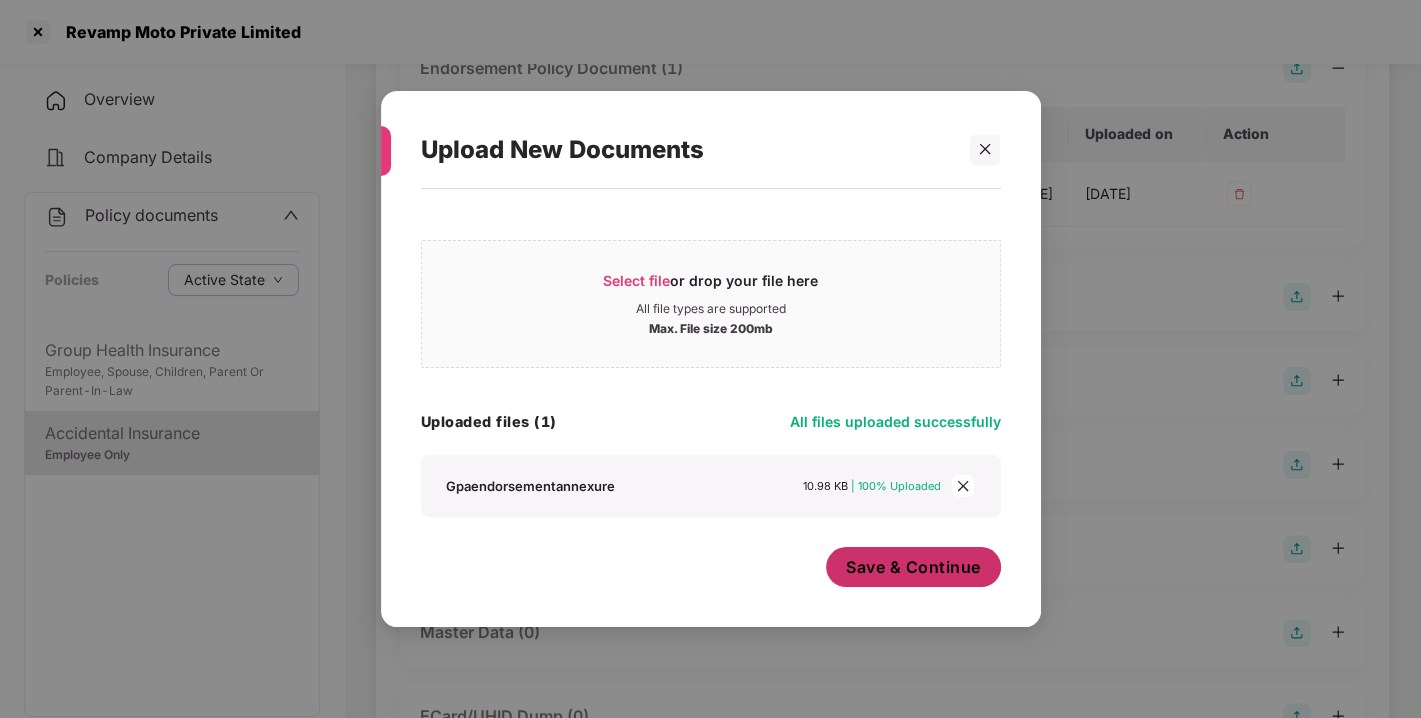 click on "Save & Continue" at bounding box center (913, 567) 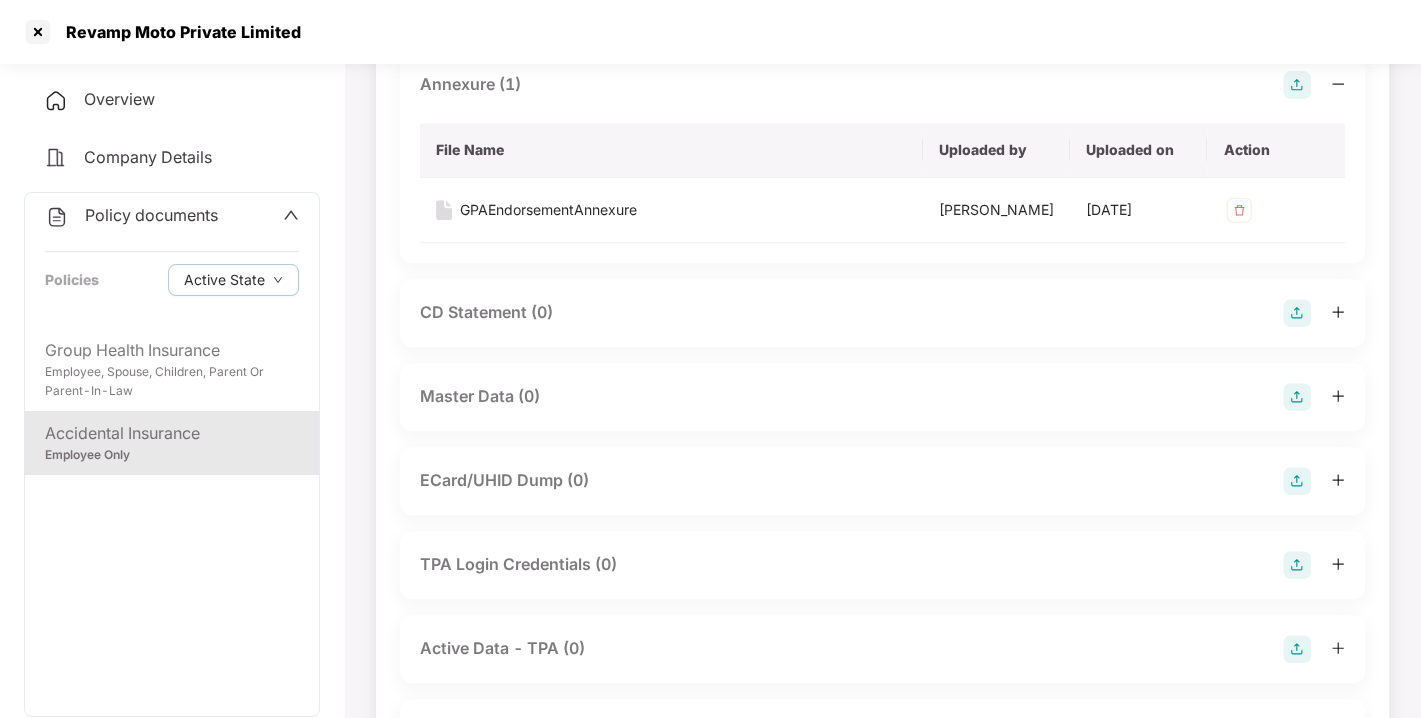 scroll, scrollTop: 571, scrollLeft: 0, axis: vertical 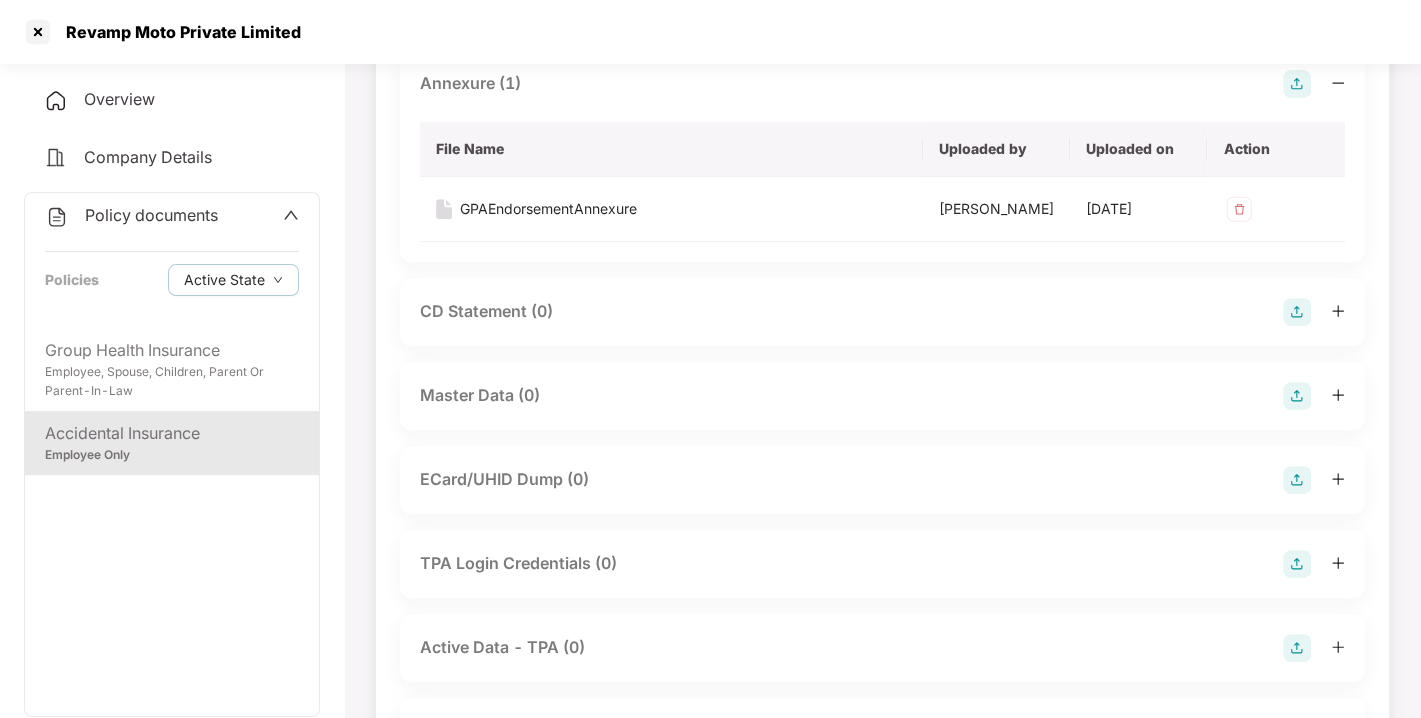 click at bounding box center [1297, 396] 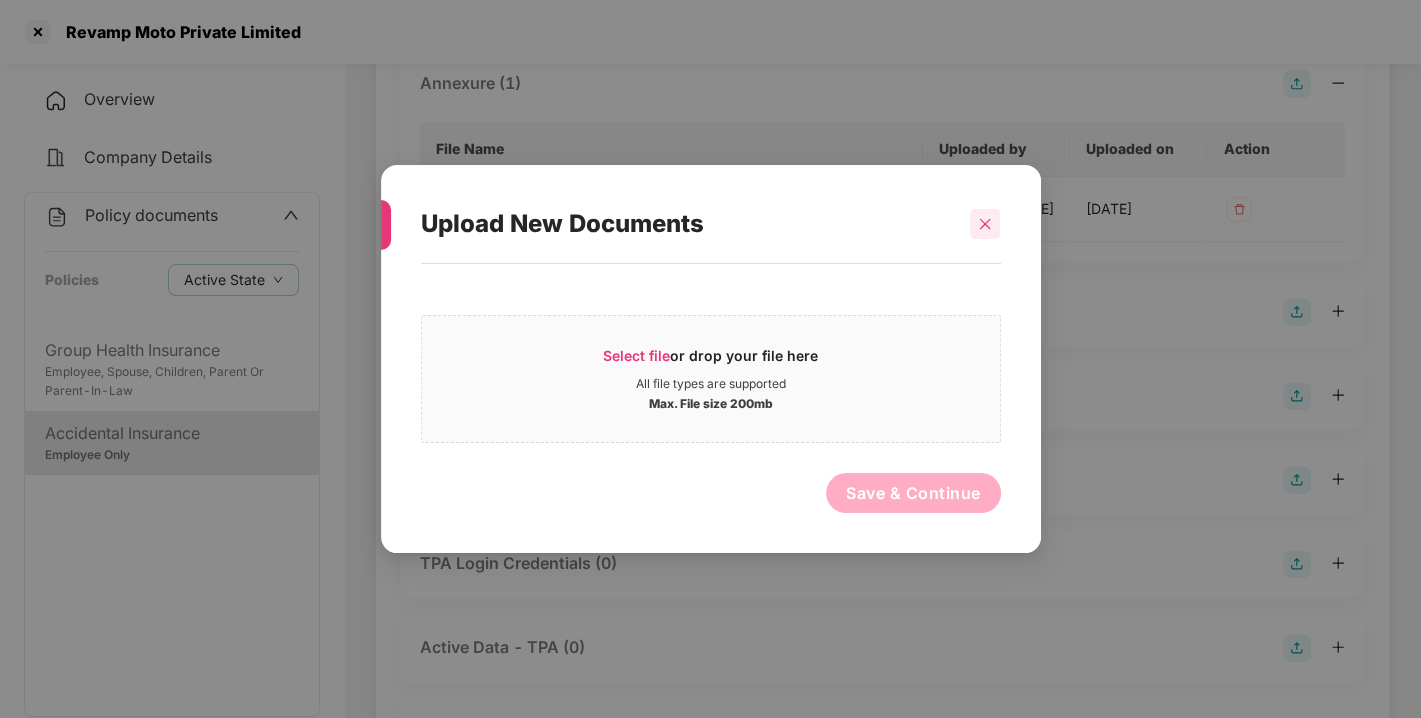 click at bounding box center (985, 224) 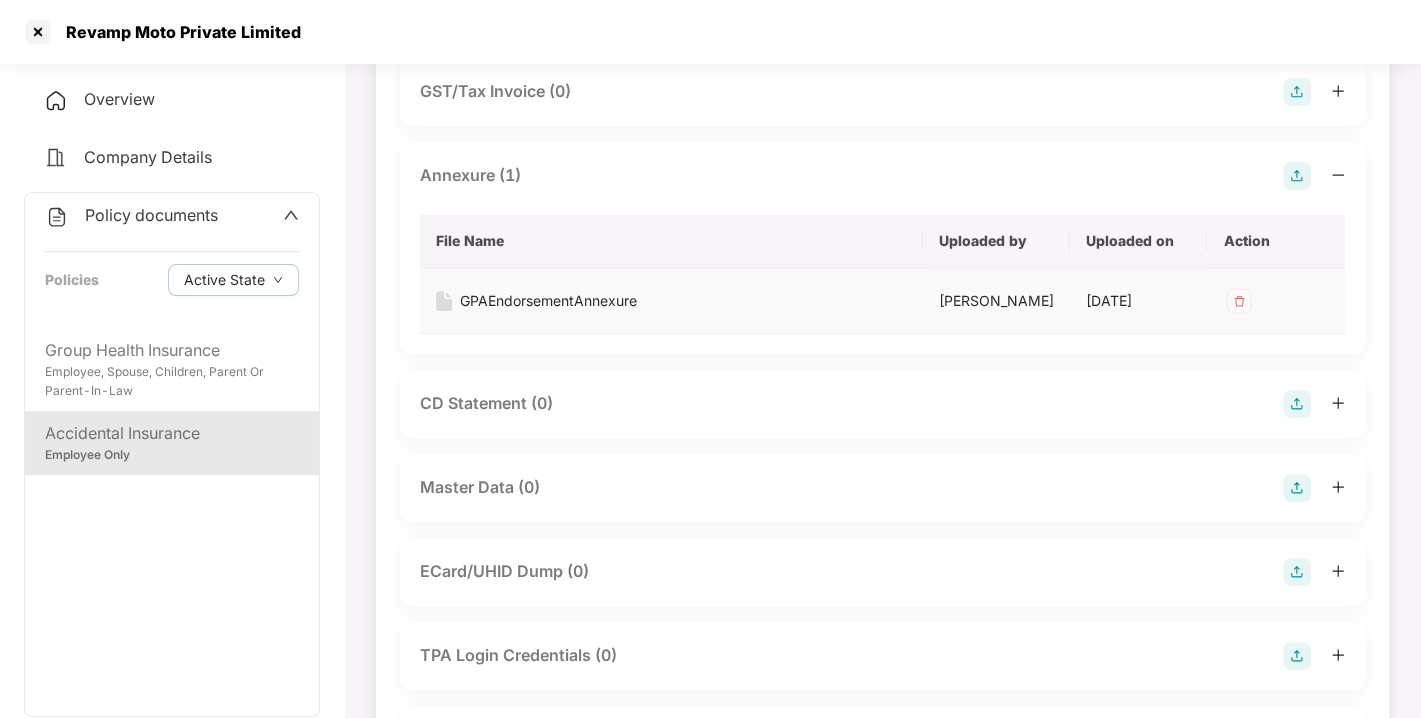 scroll, scrollTop: 760, scrollLeft: 0, axis: vertical 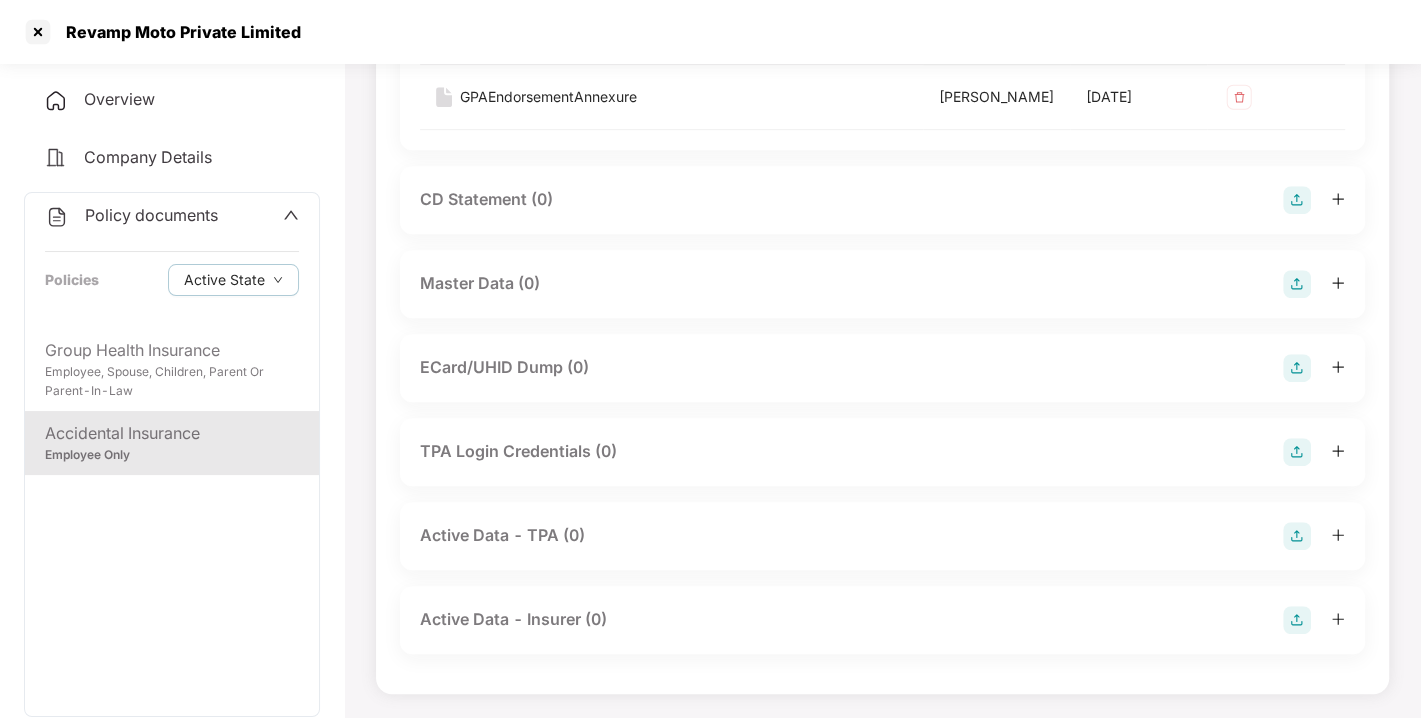 click at bounding box center (1297, 284) 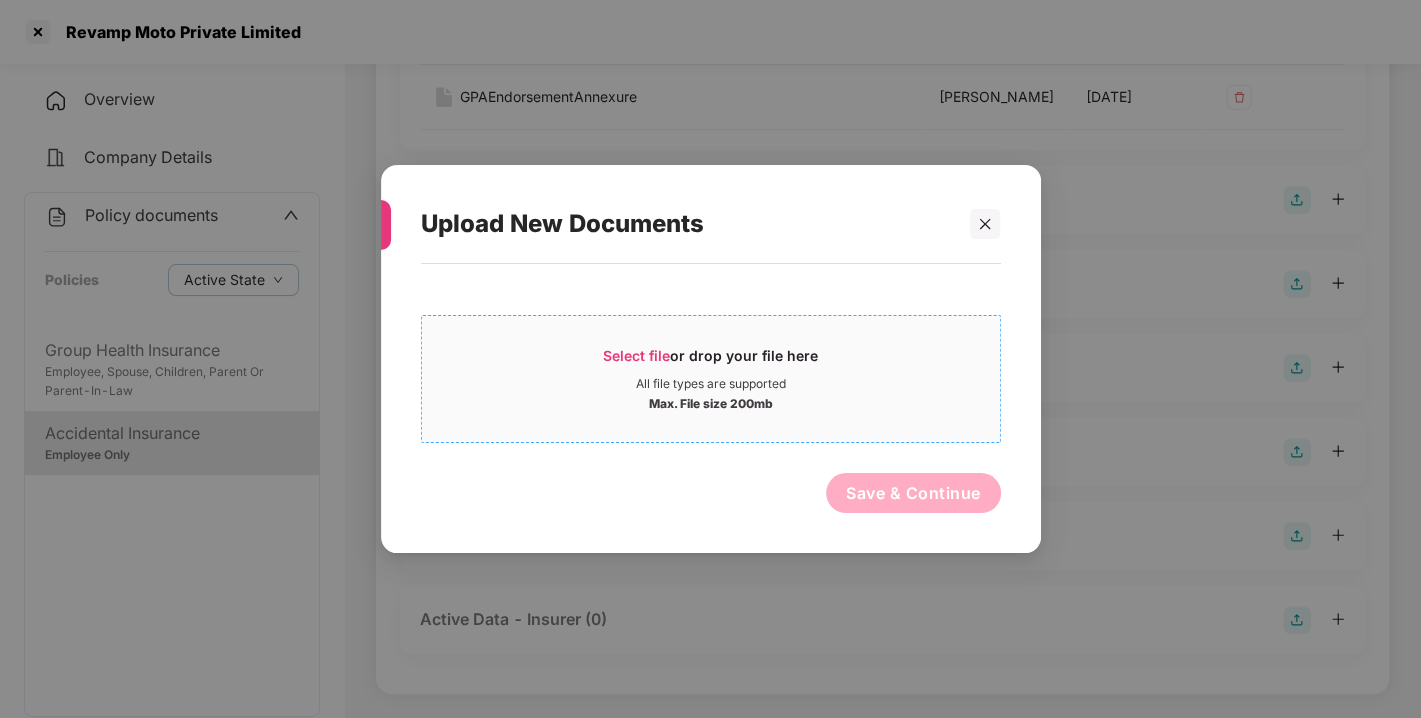 click on "Select file" at bounding box center (636, 355) 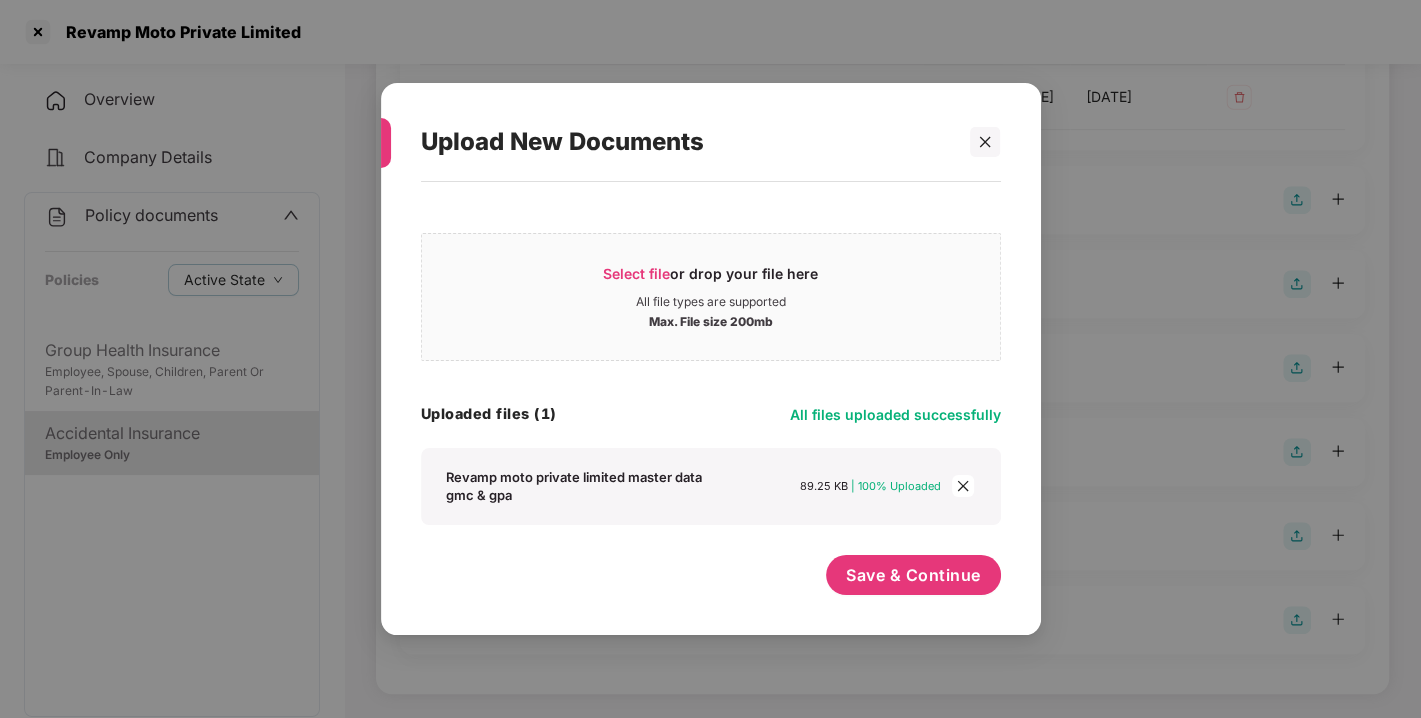 click 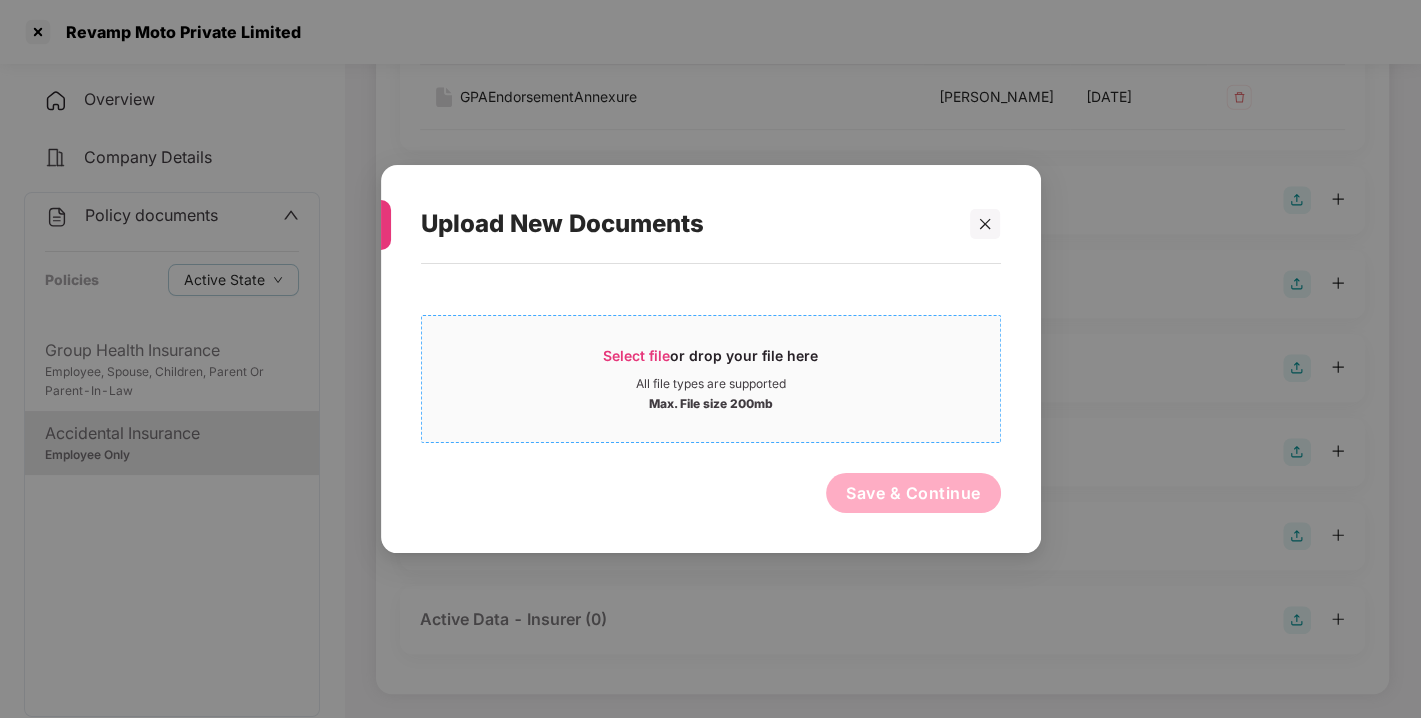 click on "Select file" at bounding box center (636, 355) 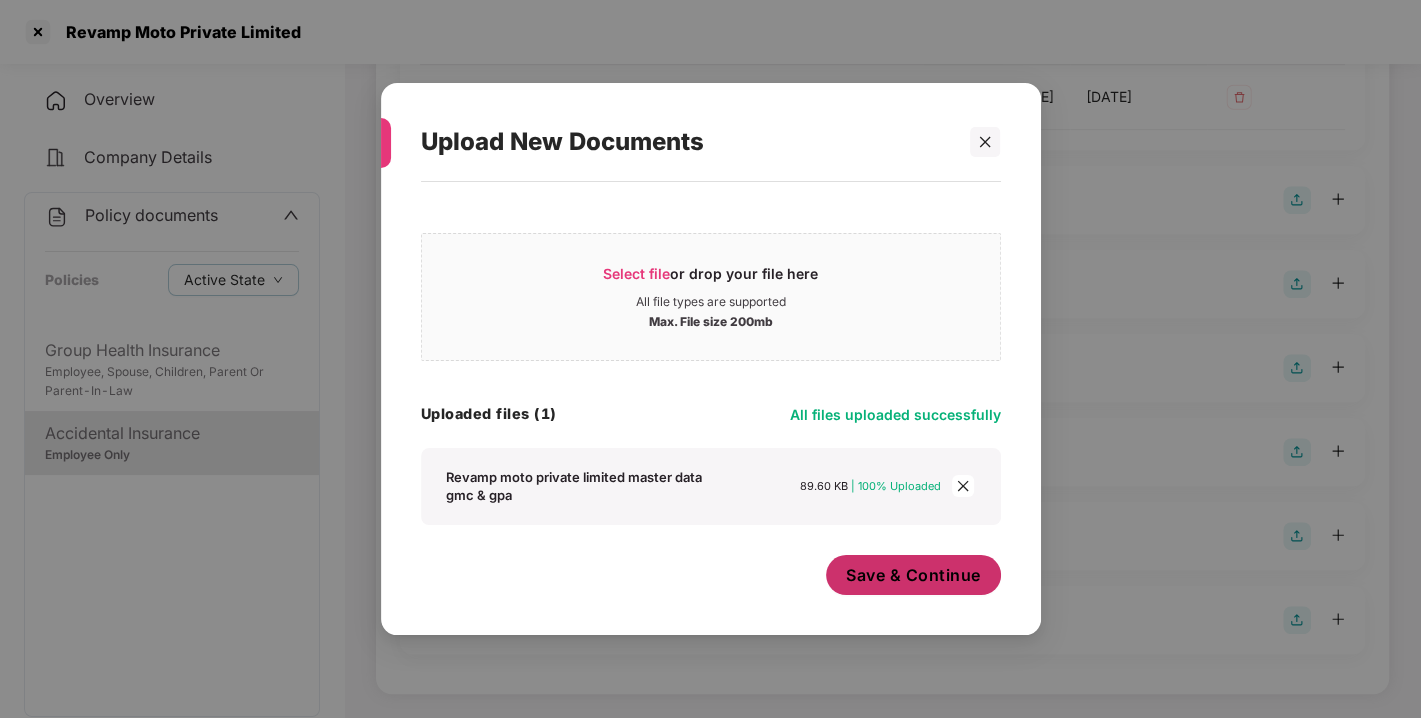 click on "Save & Continue" at bounding box center [913, 575] 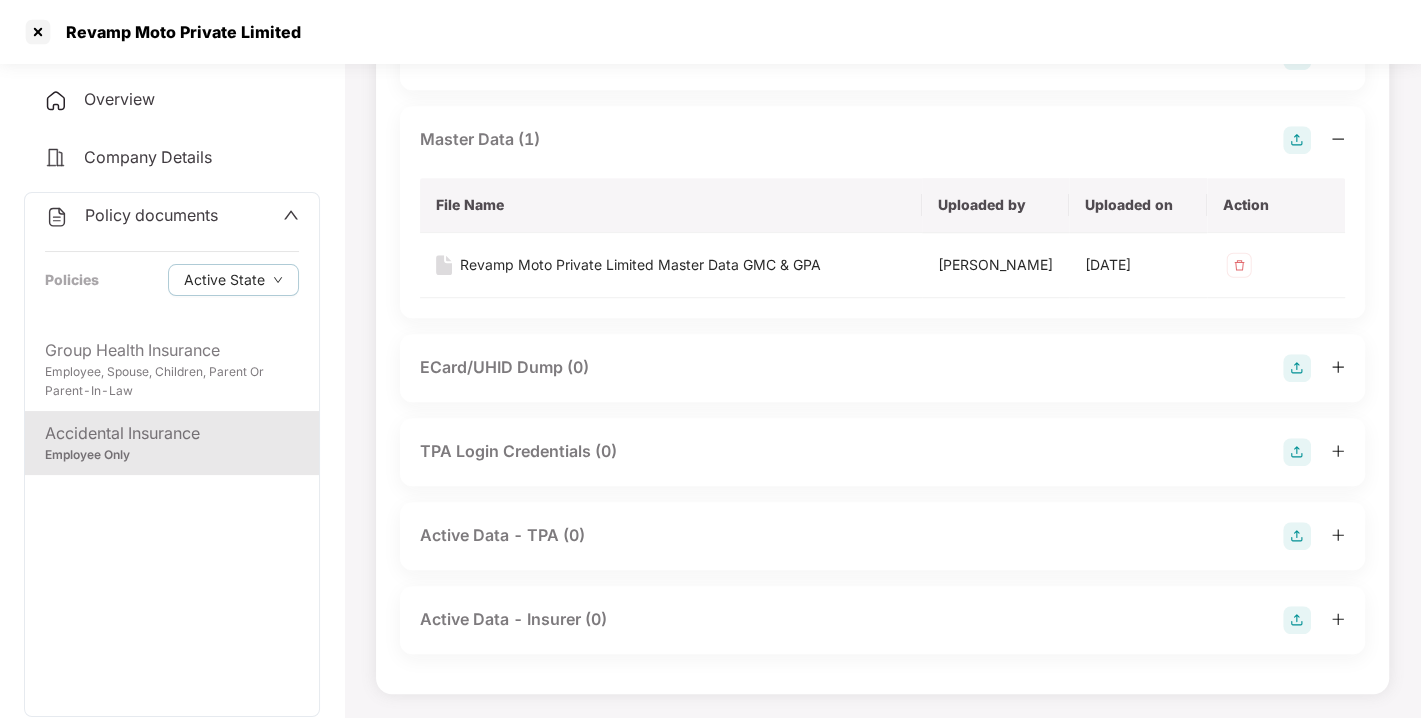 scroll, scrollTop: 0, scrollLeft: 0, axis: both 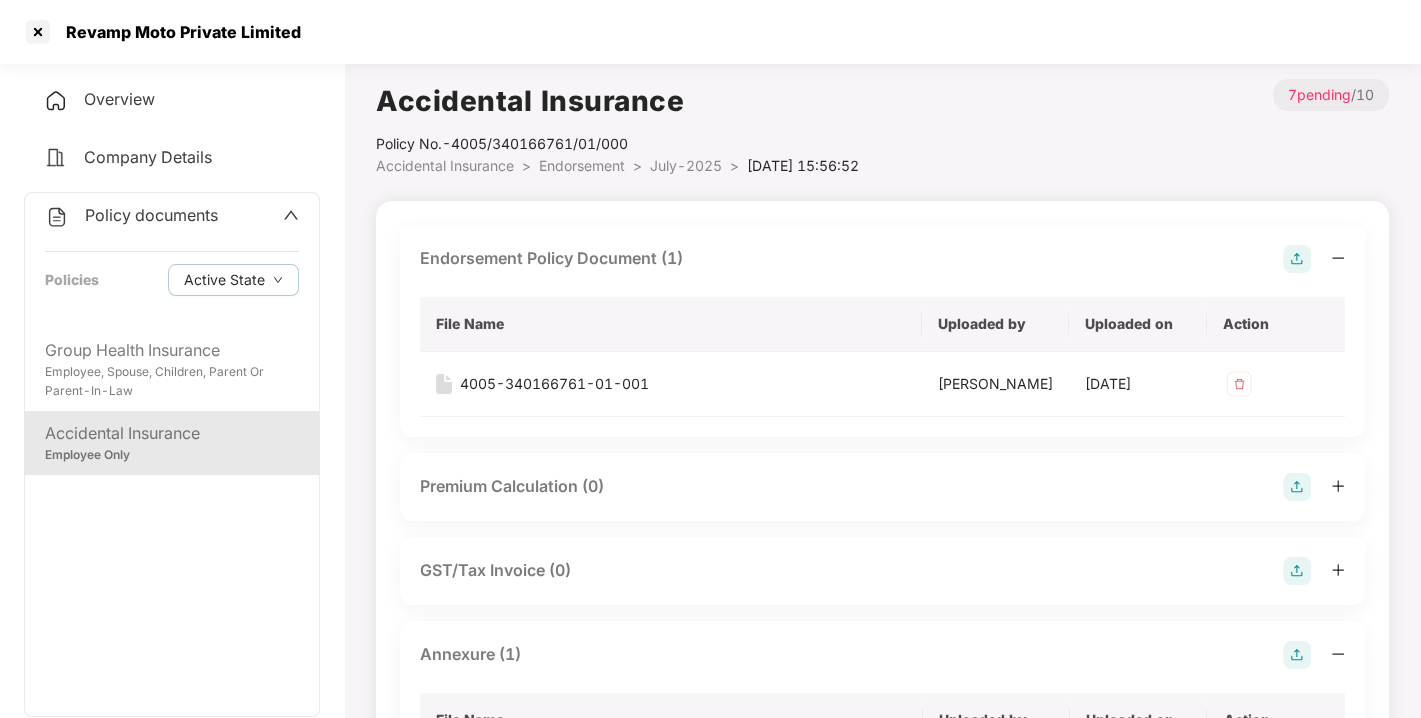 click on "Policy documents" at bounding box center [151, 215] 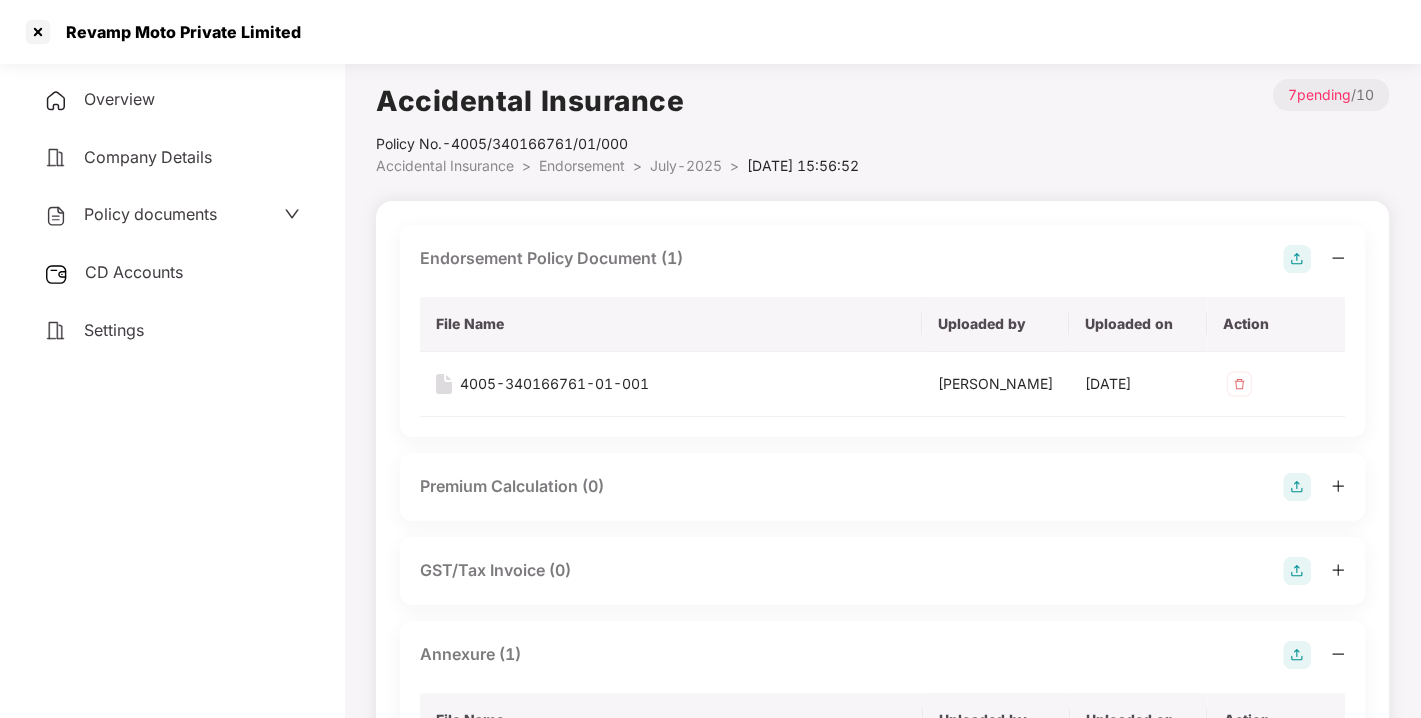 click on "CD Accounts" at bounding box center [134, 272] 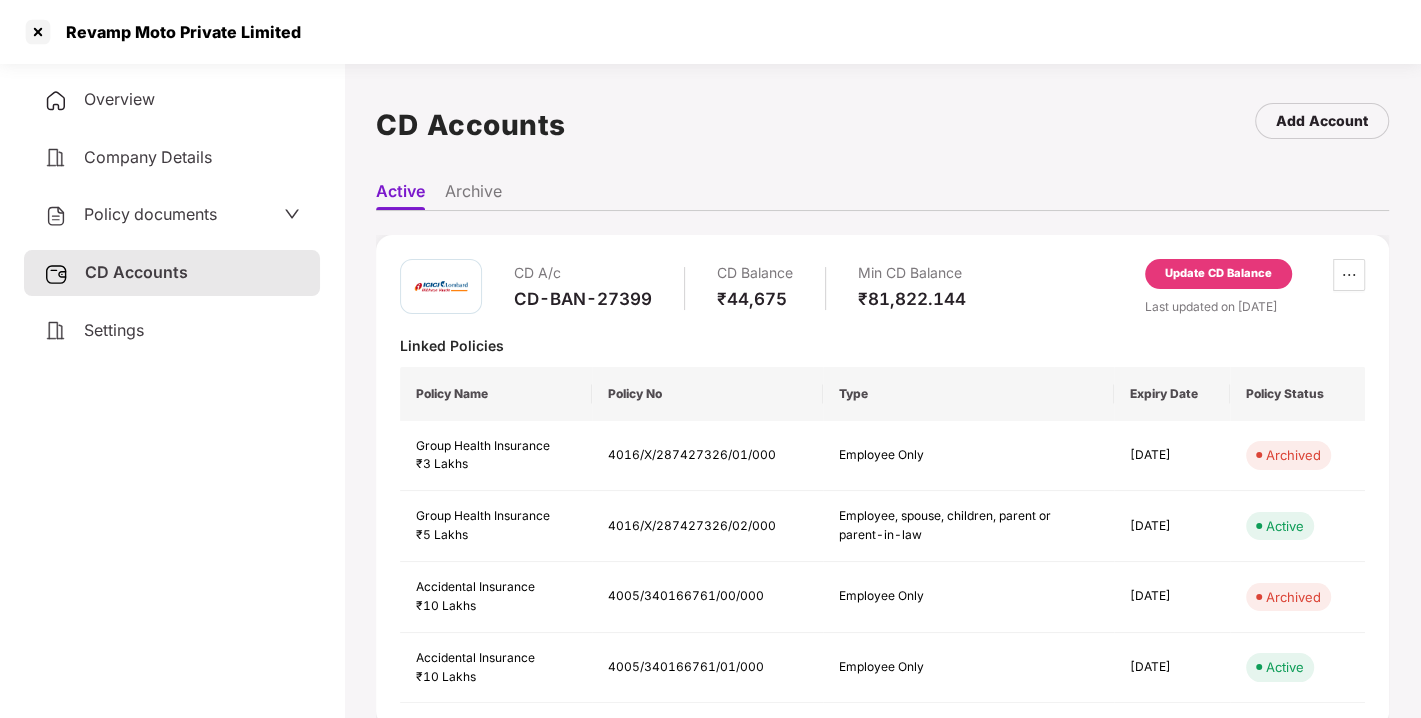click on "Update CD Balance" at bounding box center (1218, 274) 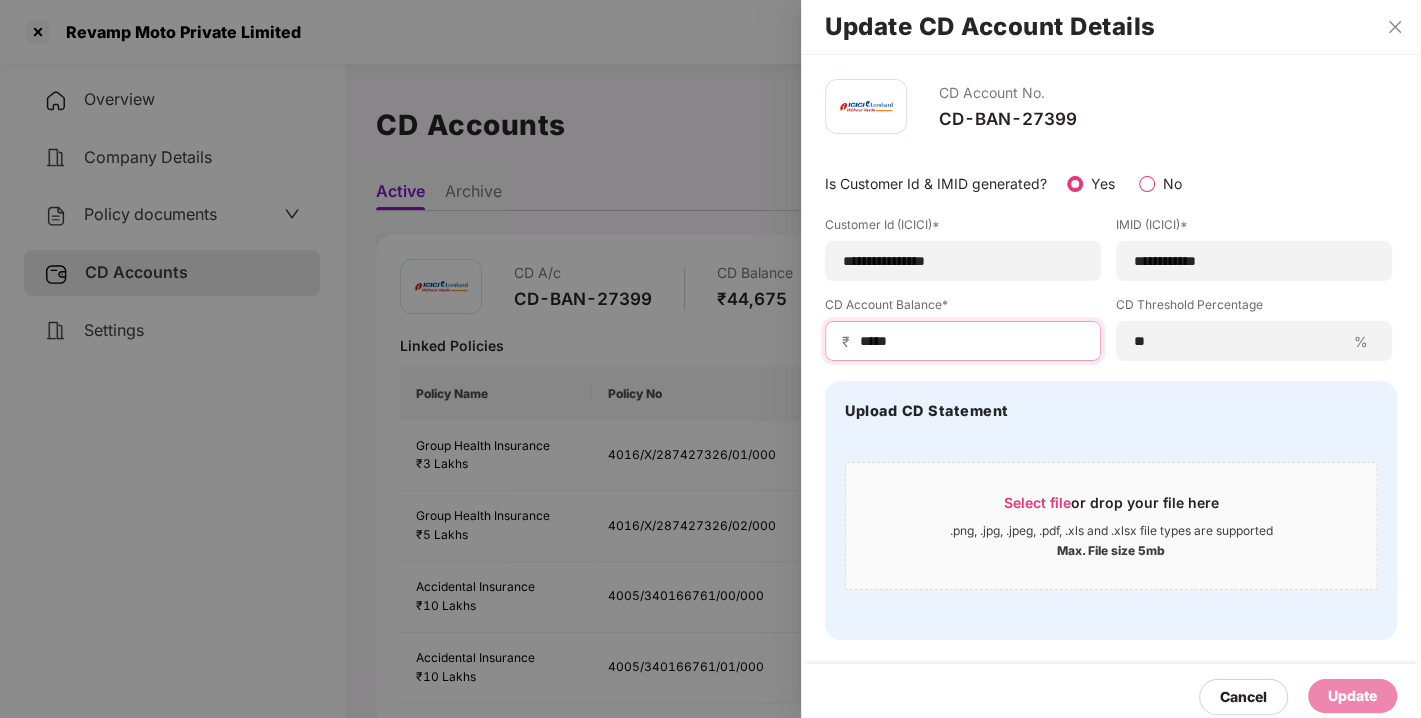 drag, startPoint x: 919, startPoint y: 338, endPoint x: 771, endPoint y: 339, distance: 148.00337 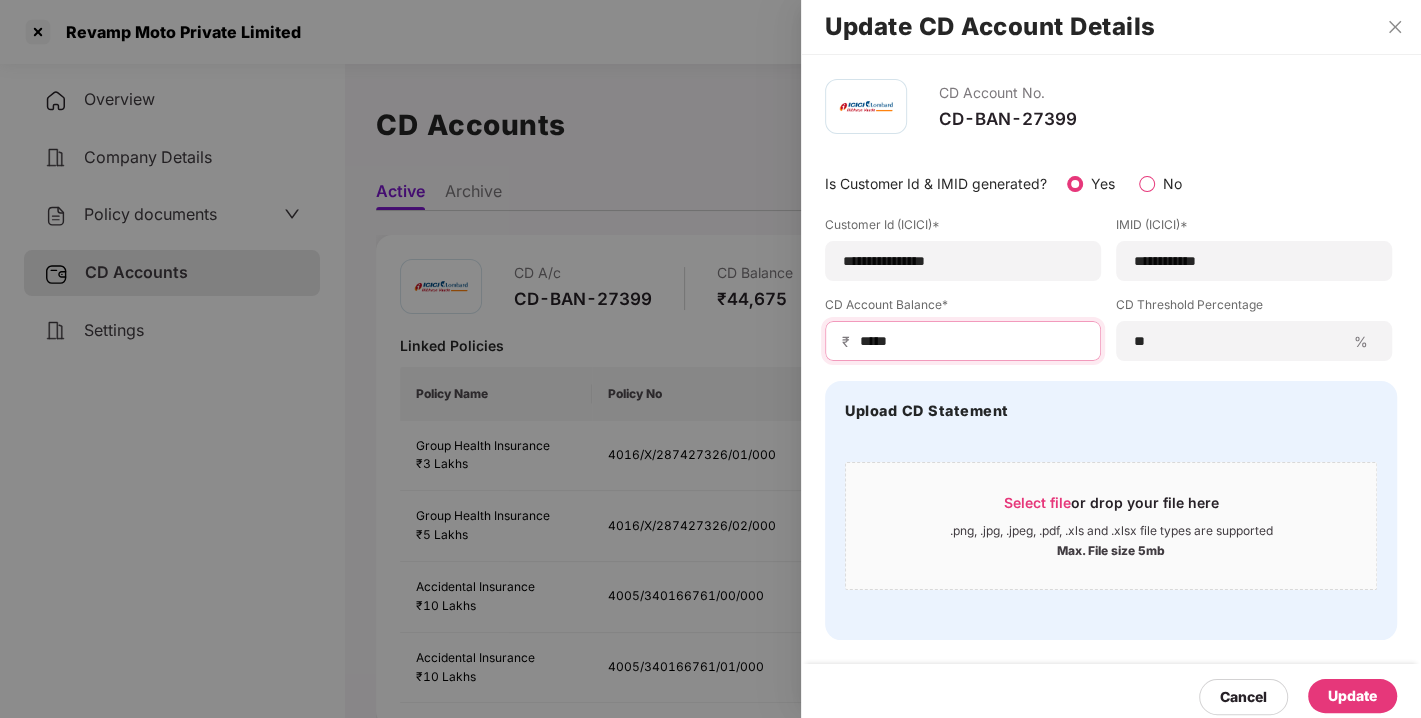 type on "*****" 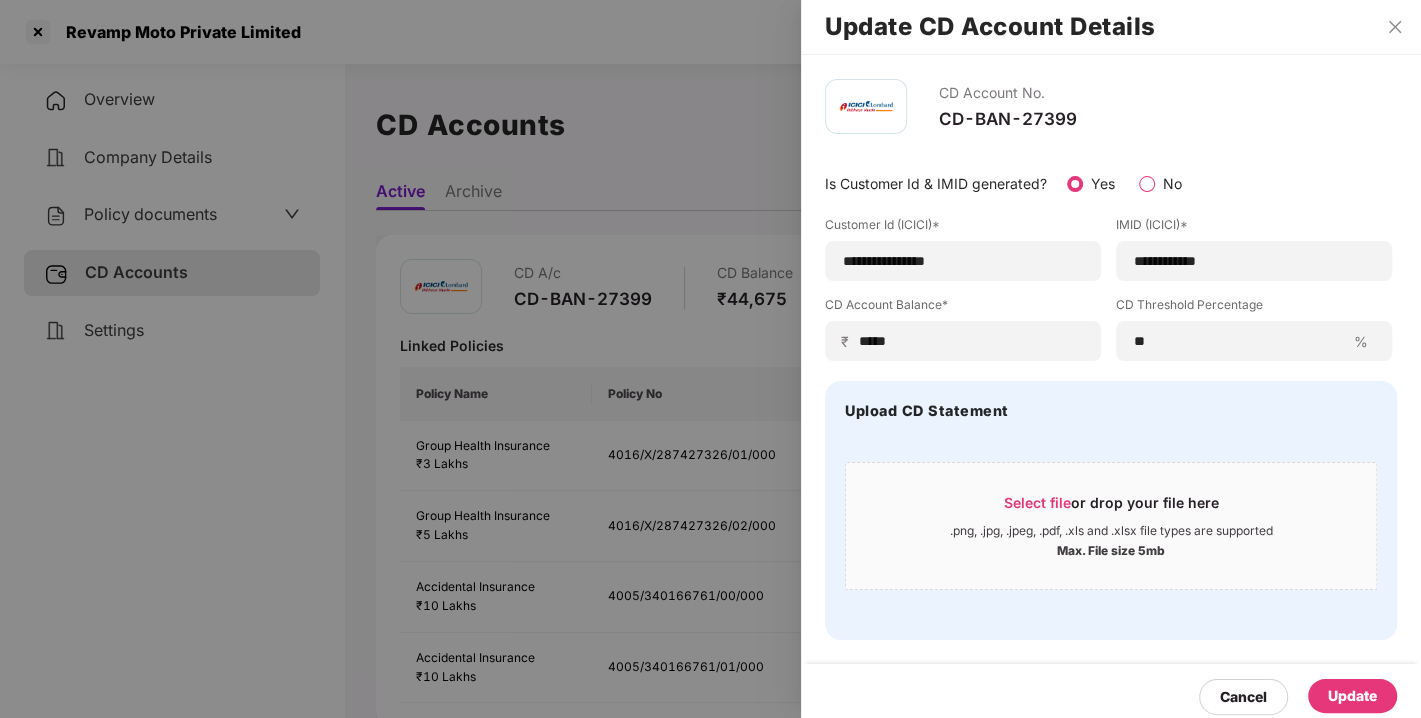 click on "Cancel Update" at bounding box center [1111, 697] 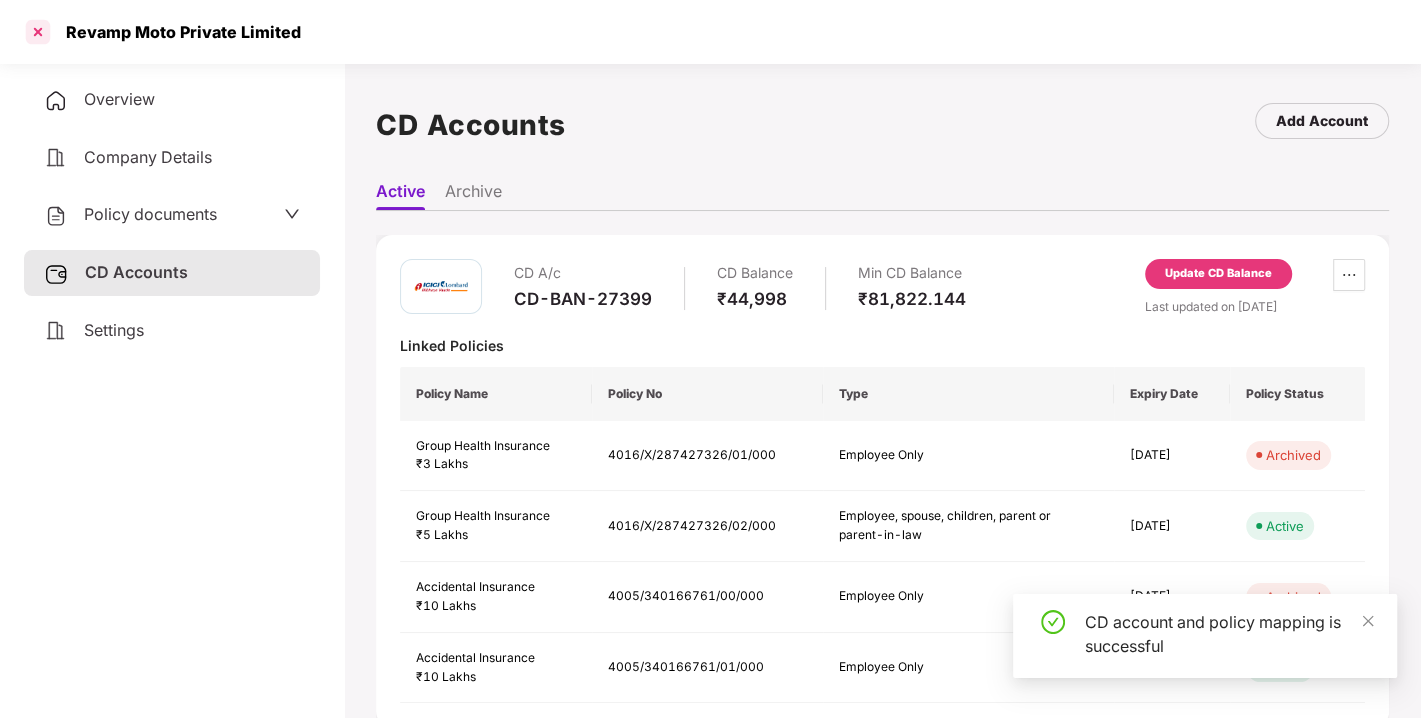 click at bounding box center (38, 32) 